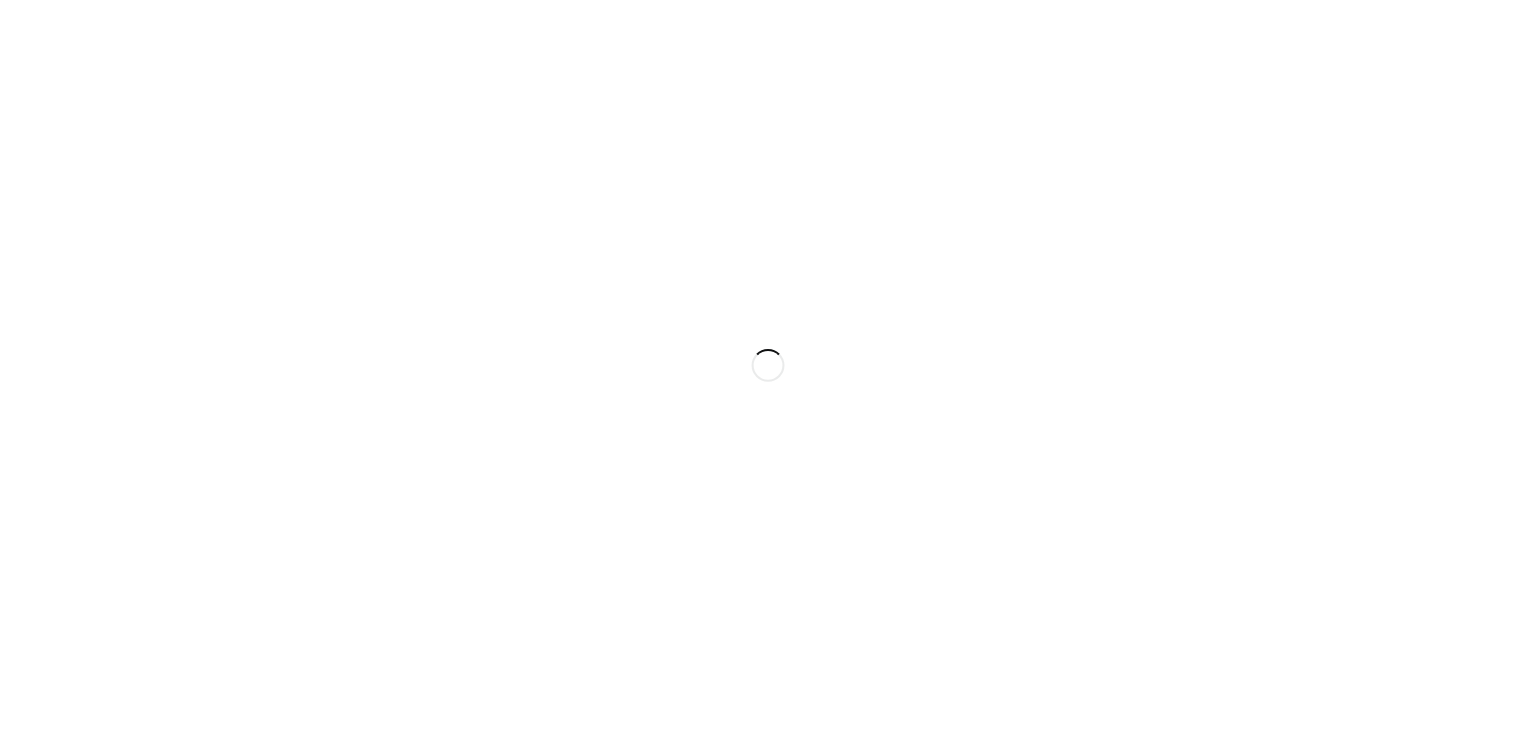 scroll, scrollTop: 0, scrollLeft: 0, axis: both 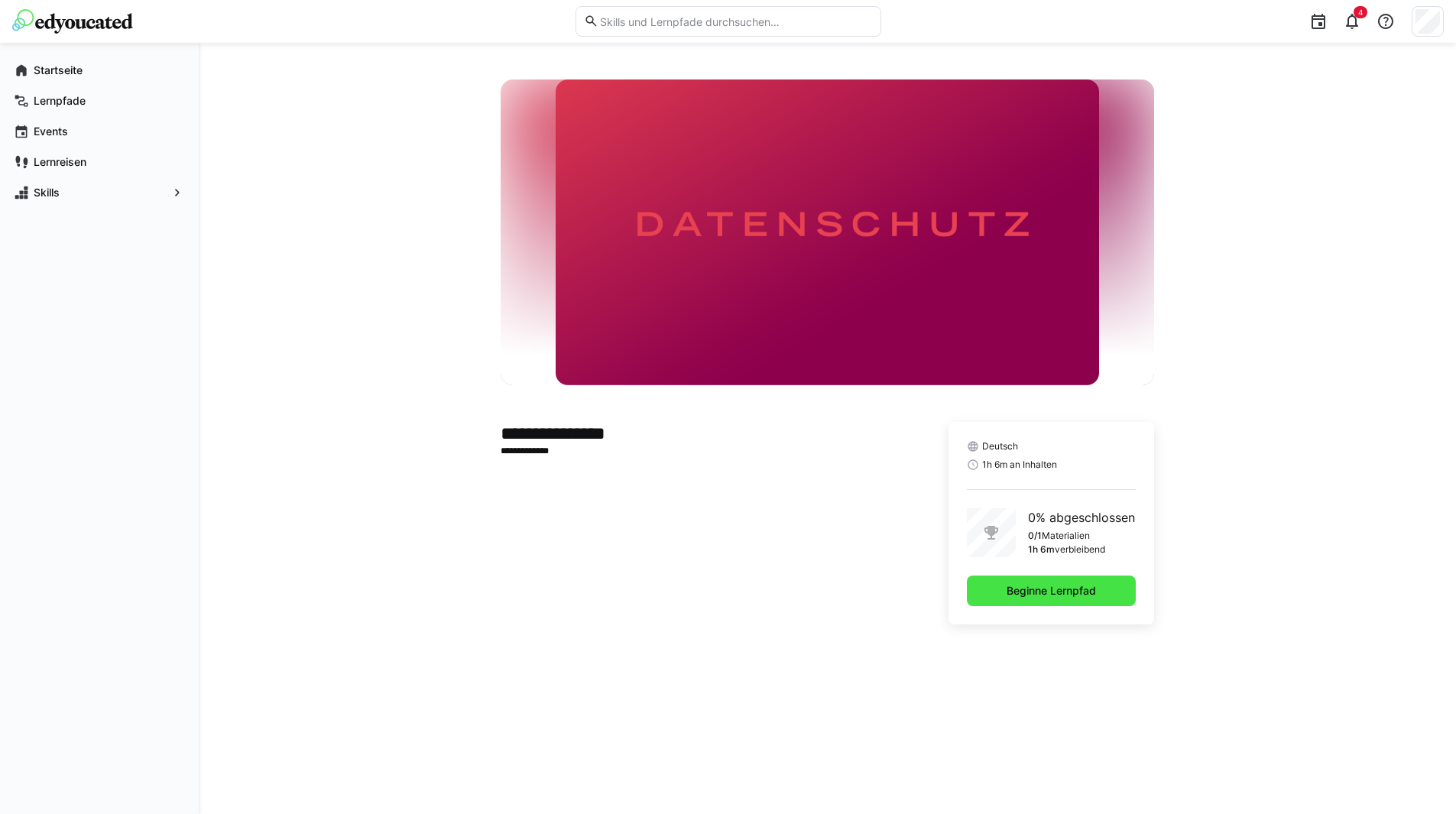 click on "Beginne Lernpfad" 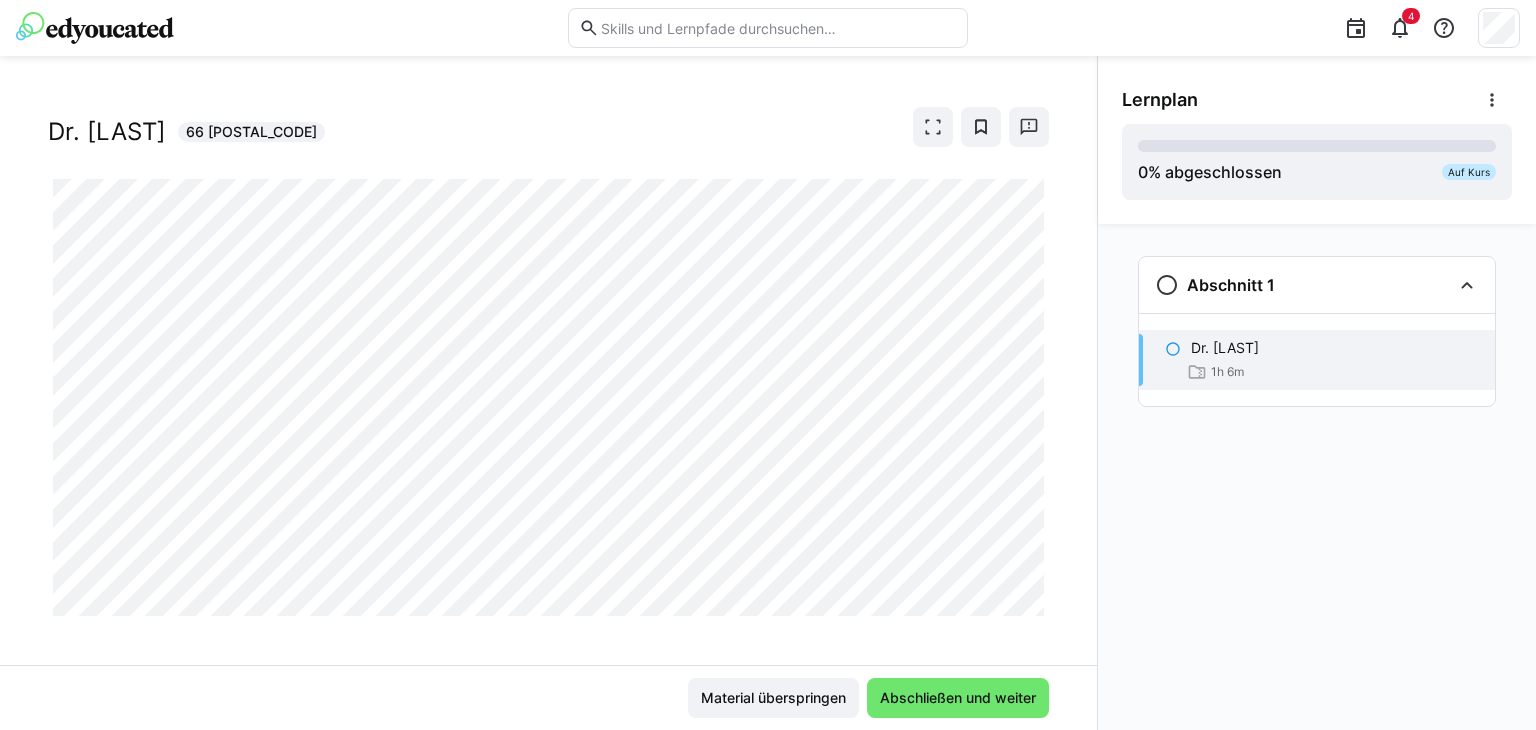scroll, scrollTop: 49, scrollLeft: 0, axis: vertical 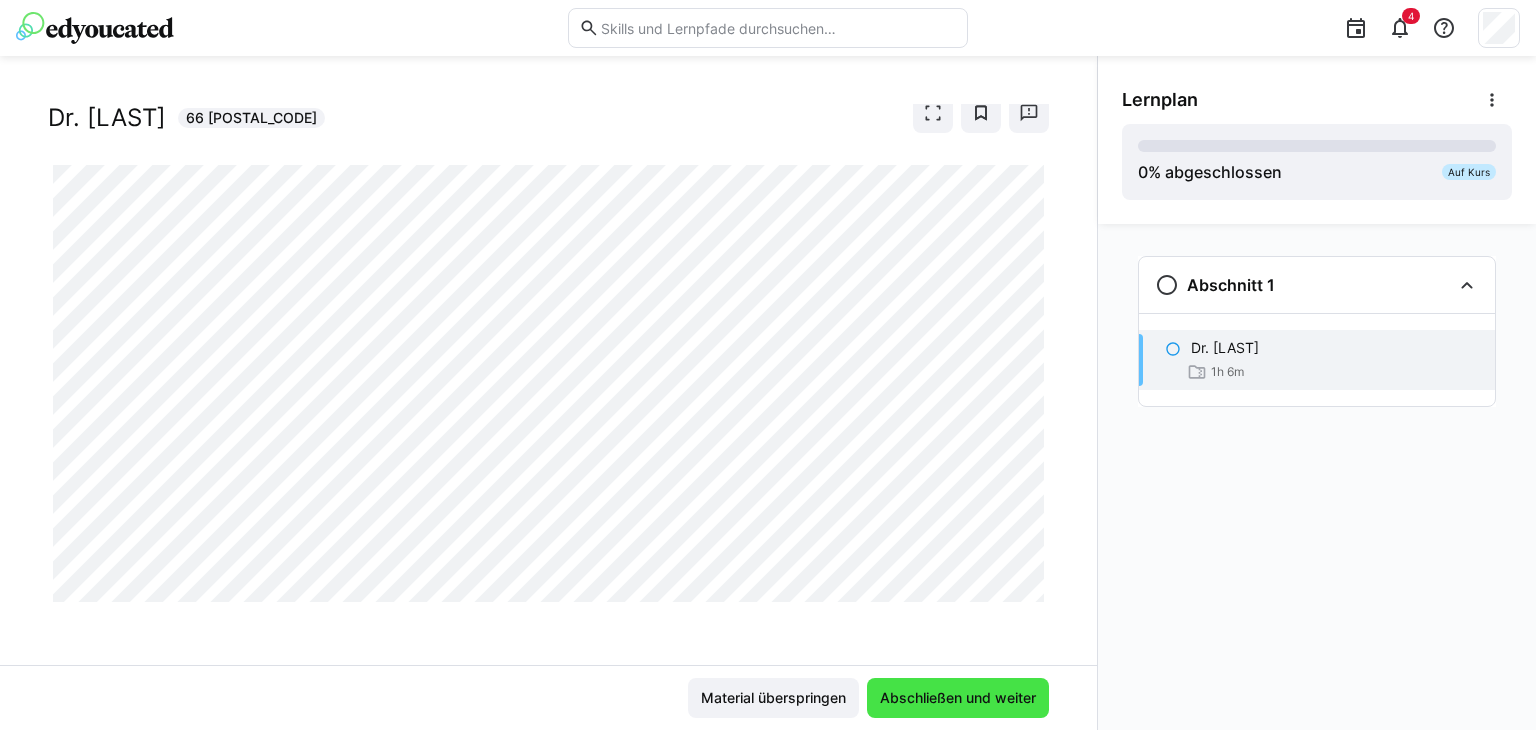 click on "Abschließen und weiter" 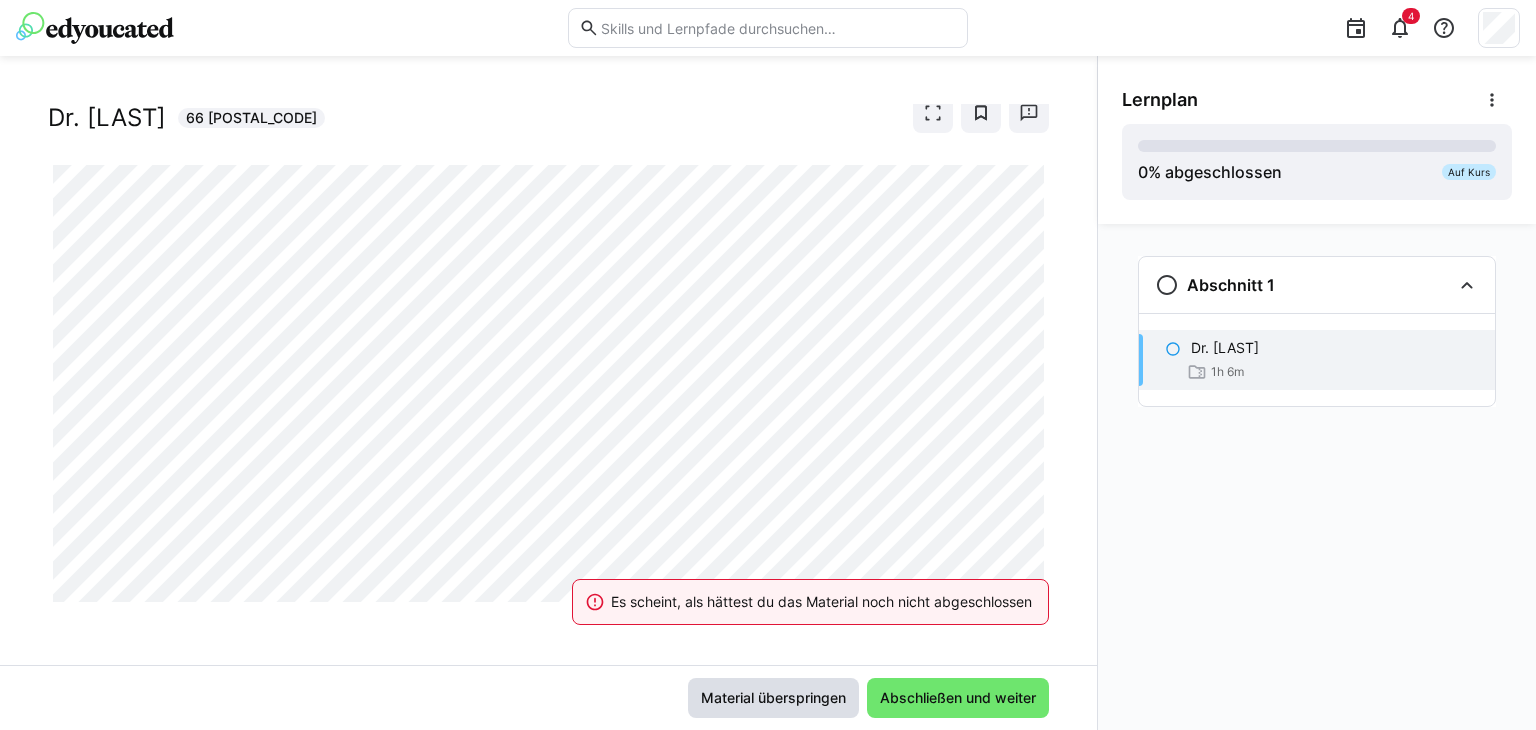 click on "Material überspringen" 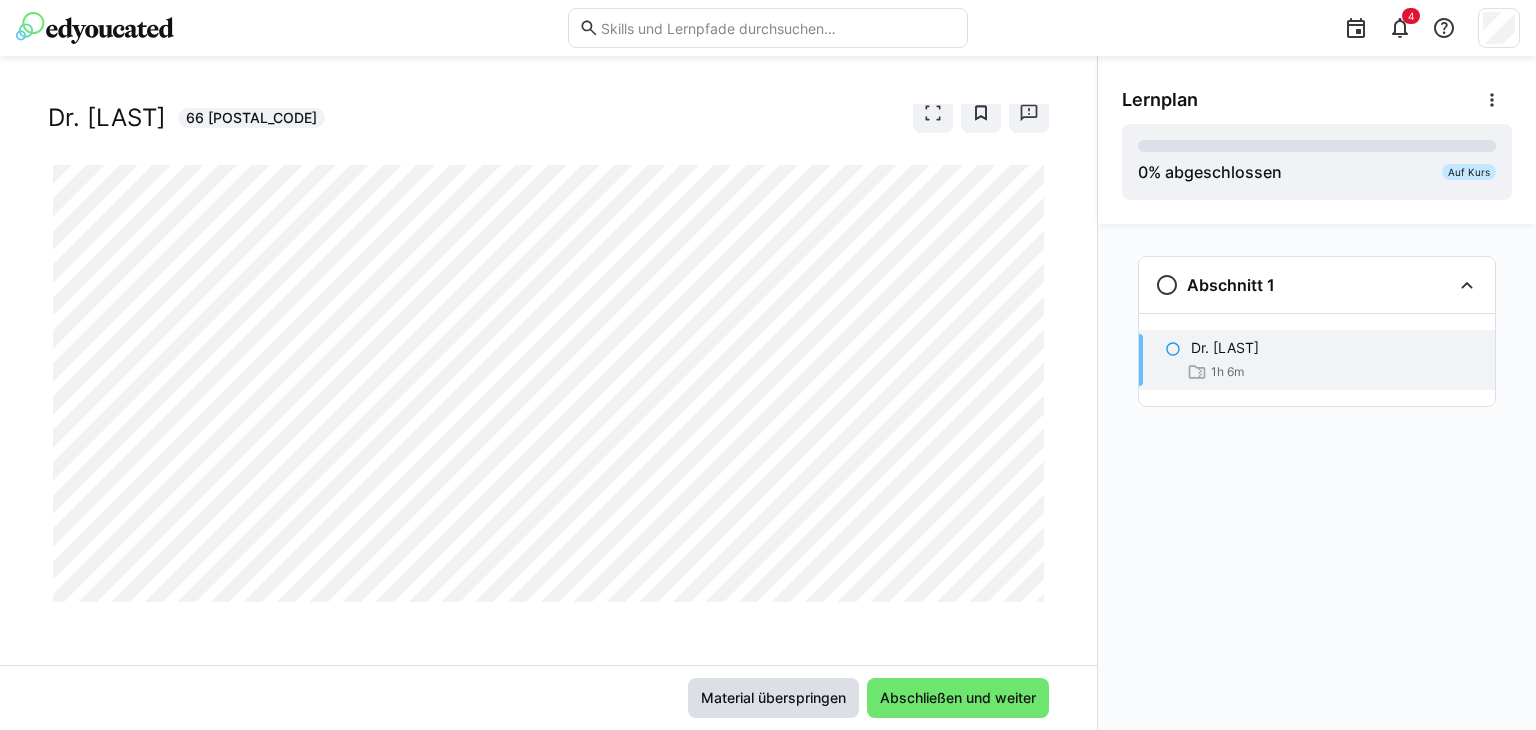 click on "Material überspringen" 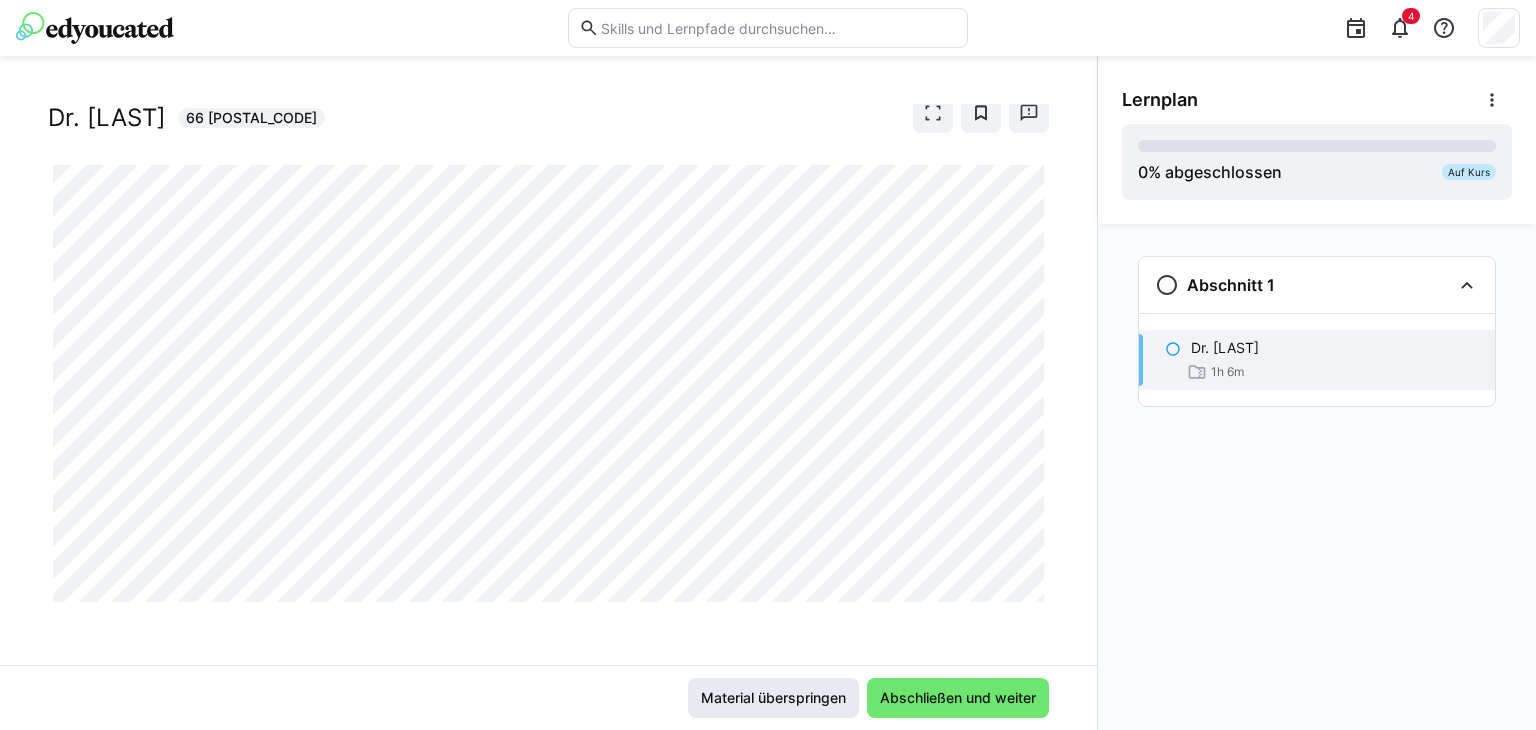 click on "Material überspringen" 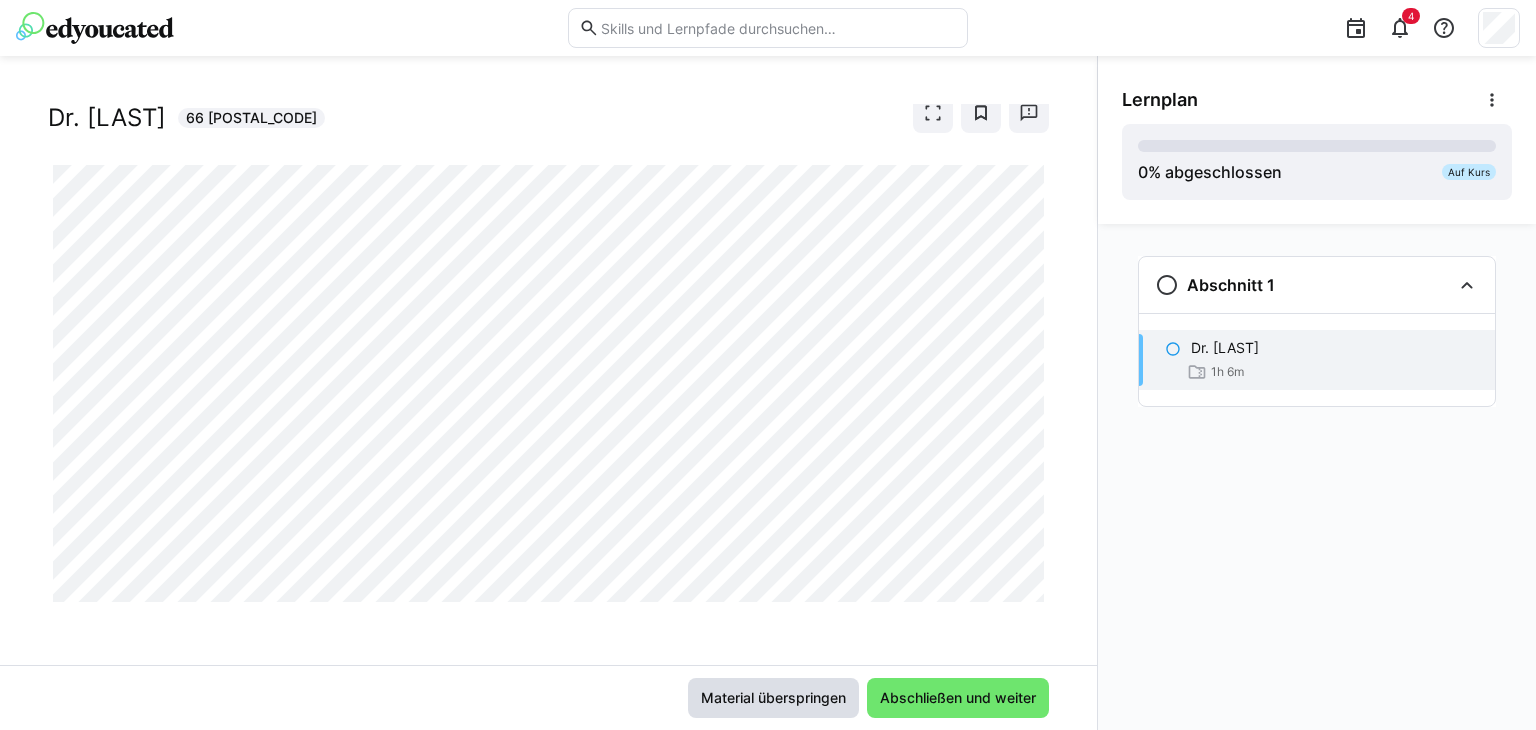 click on "Material überspringen" 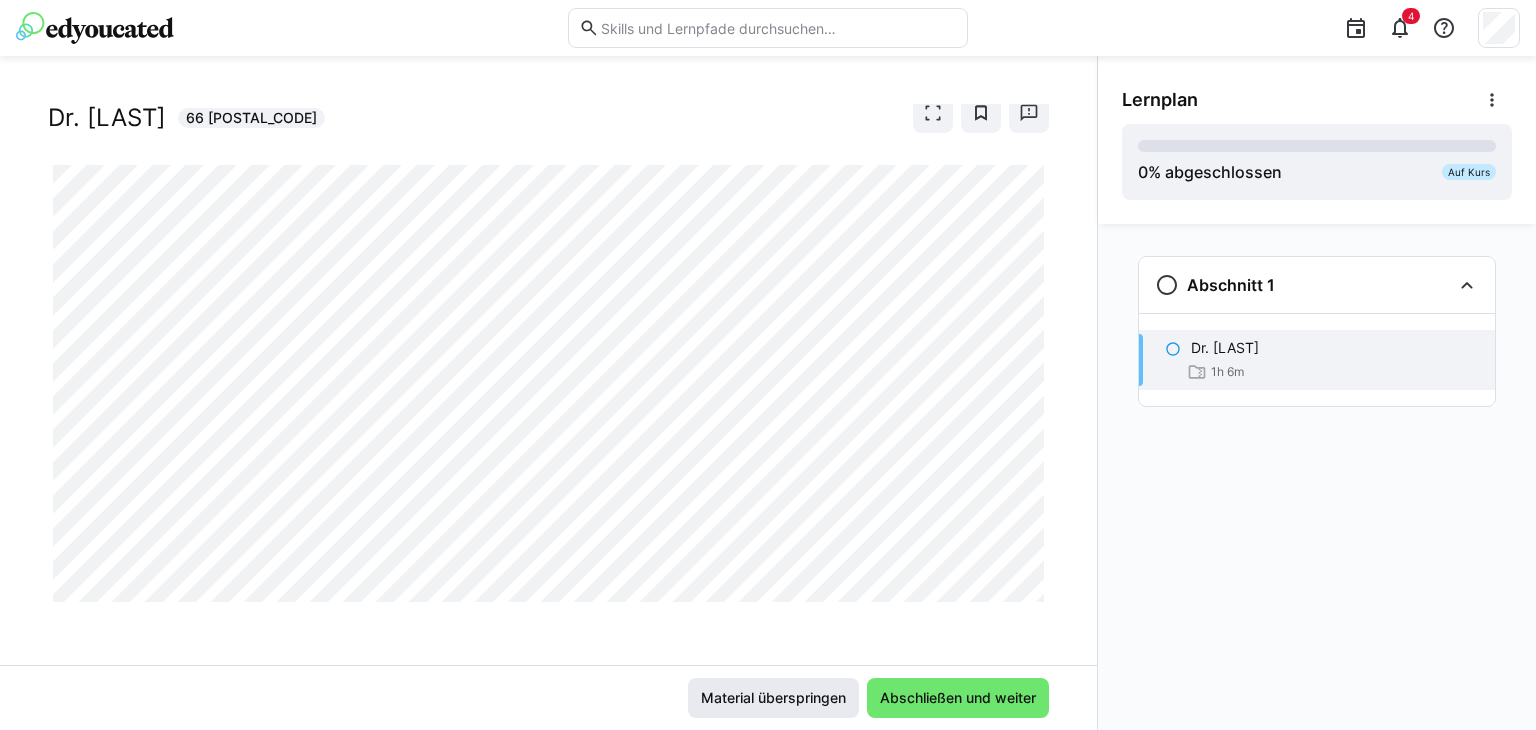 click on "Material überspringen" 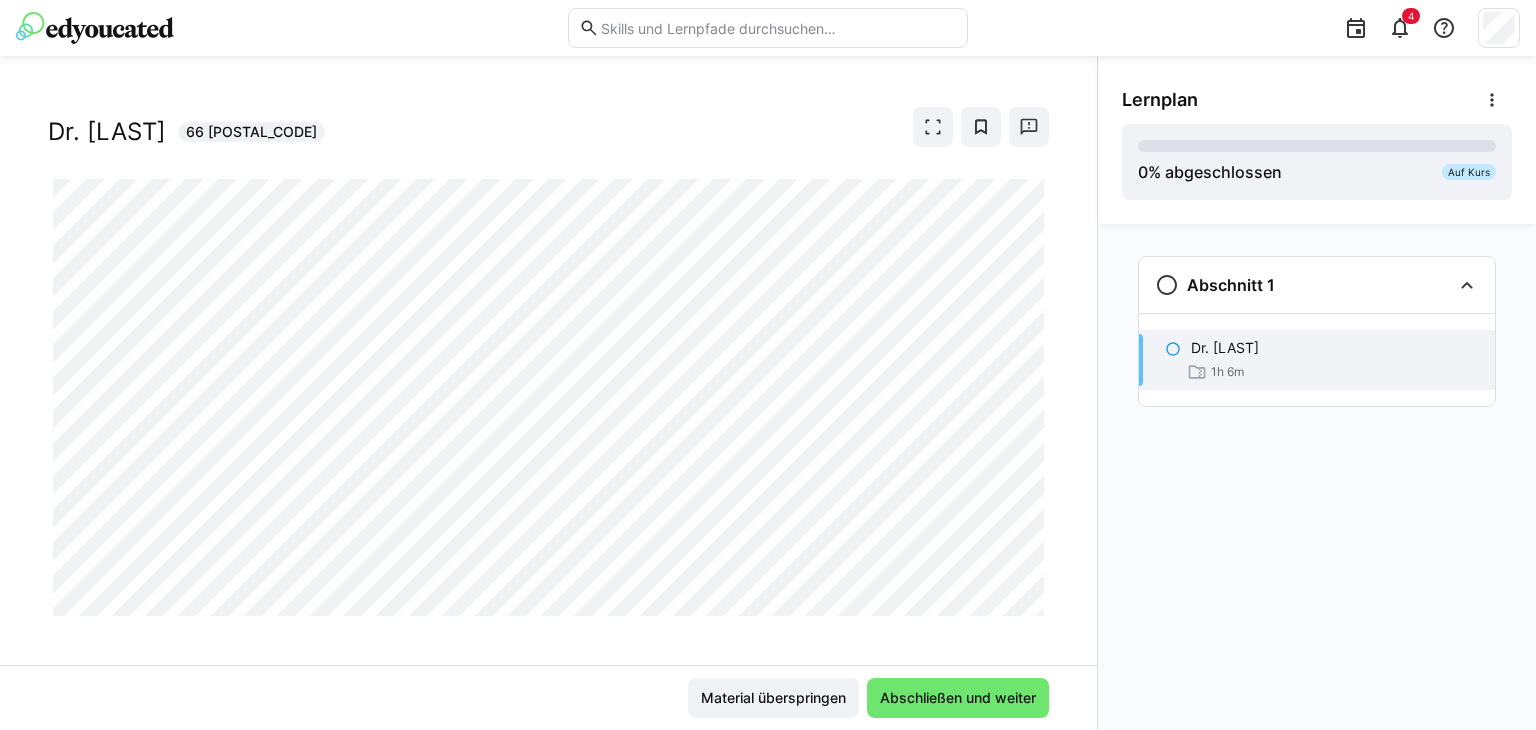 scroll, scrollTop: 49, scrollLeft: 0, axis: vertical 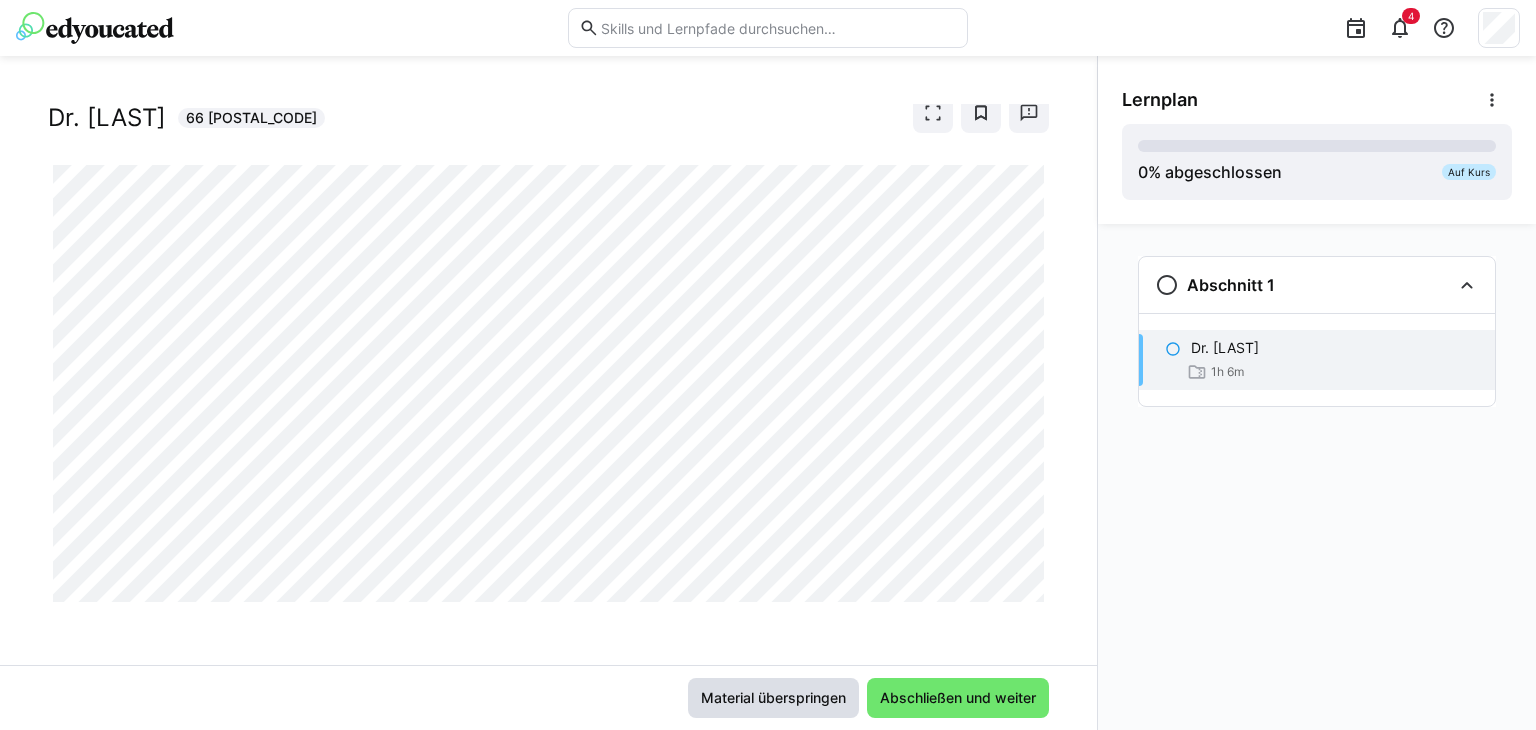 click on "Material überspringen" 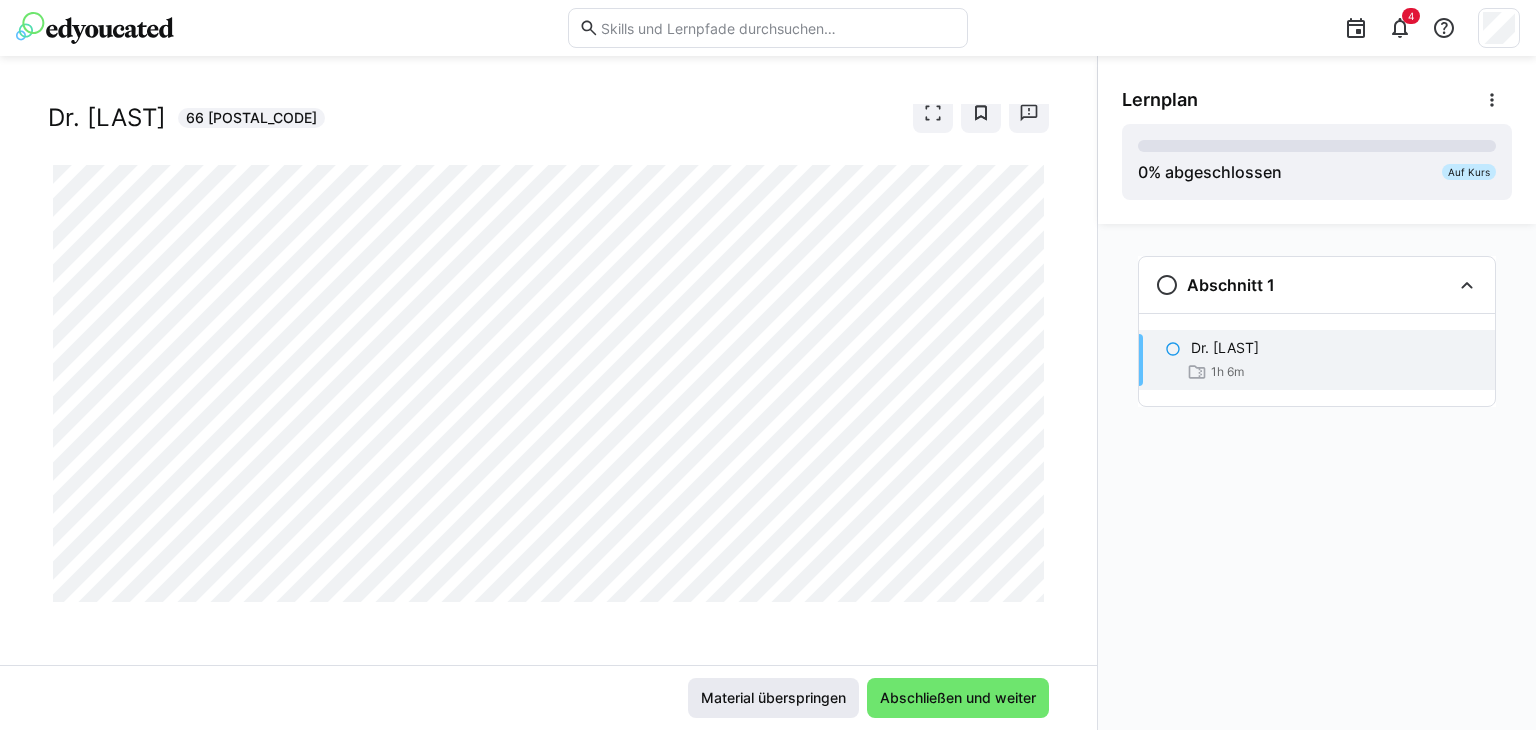 click on "Material überspringen" 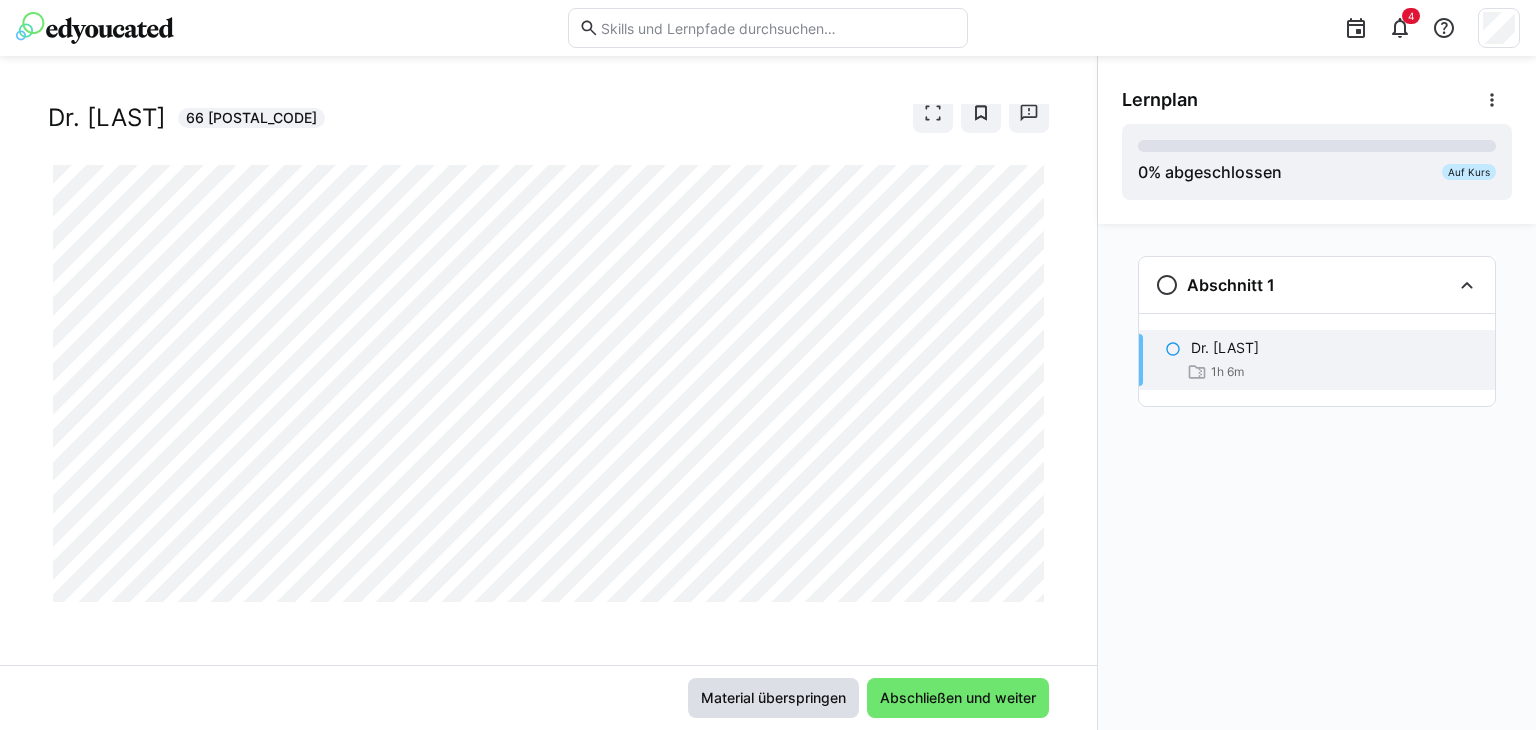 click on "Material überspringen" 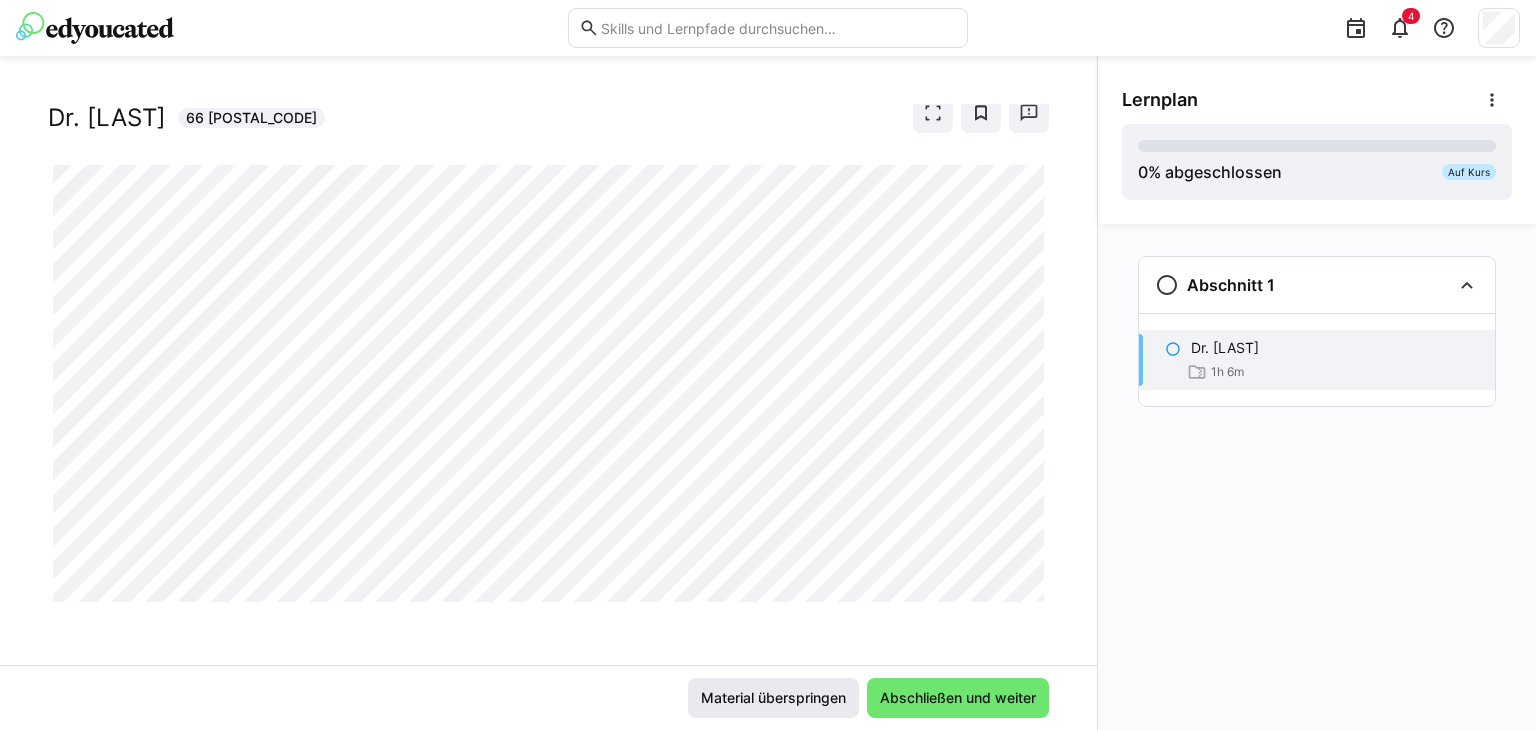 click on "Material überspringen" 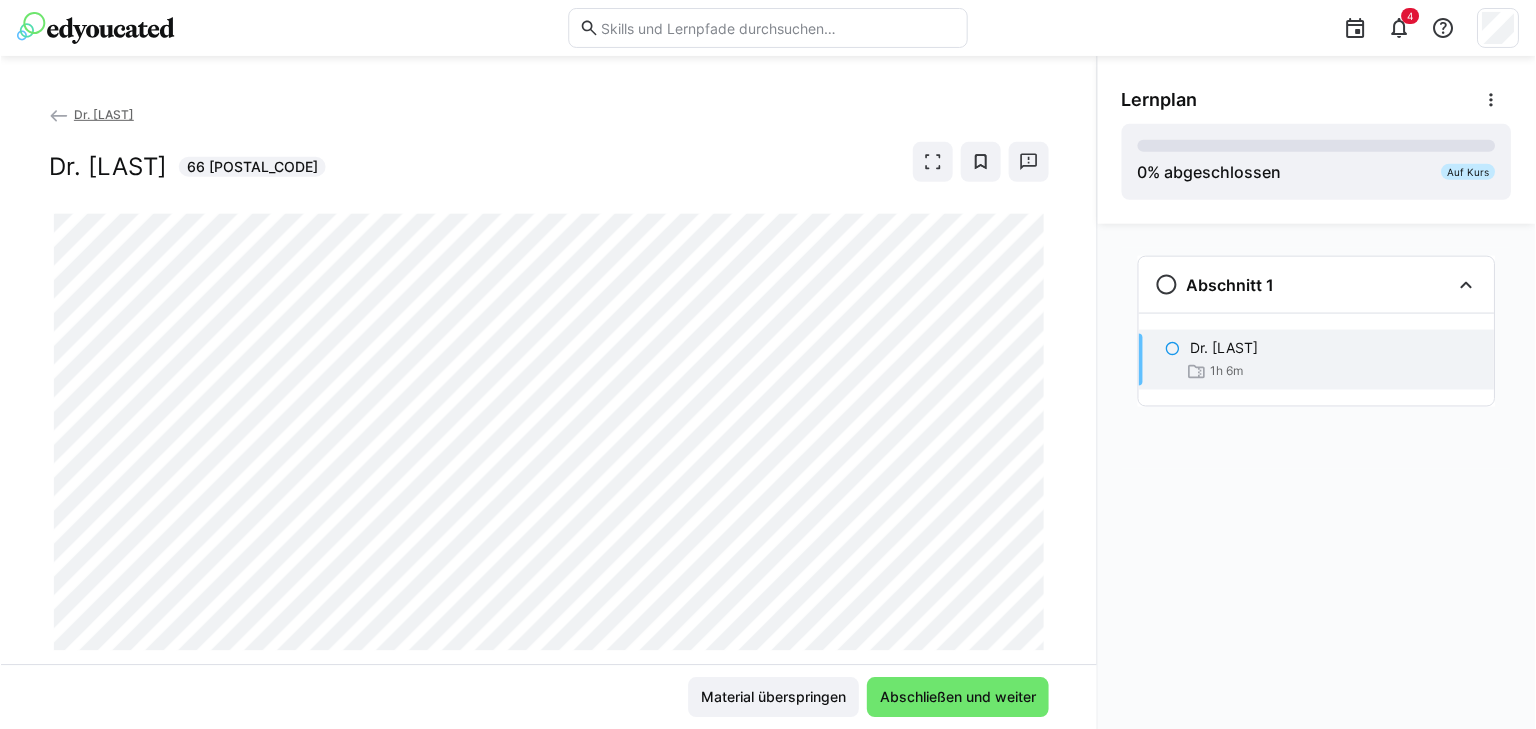 scroll, scrollTop: 49, scrollLeft: 0, axis: vertical 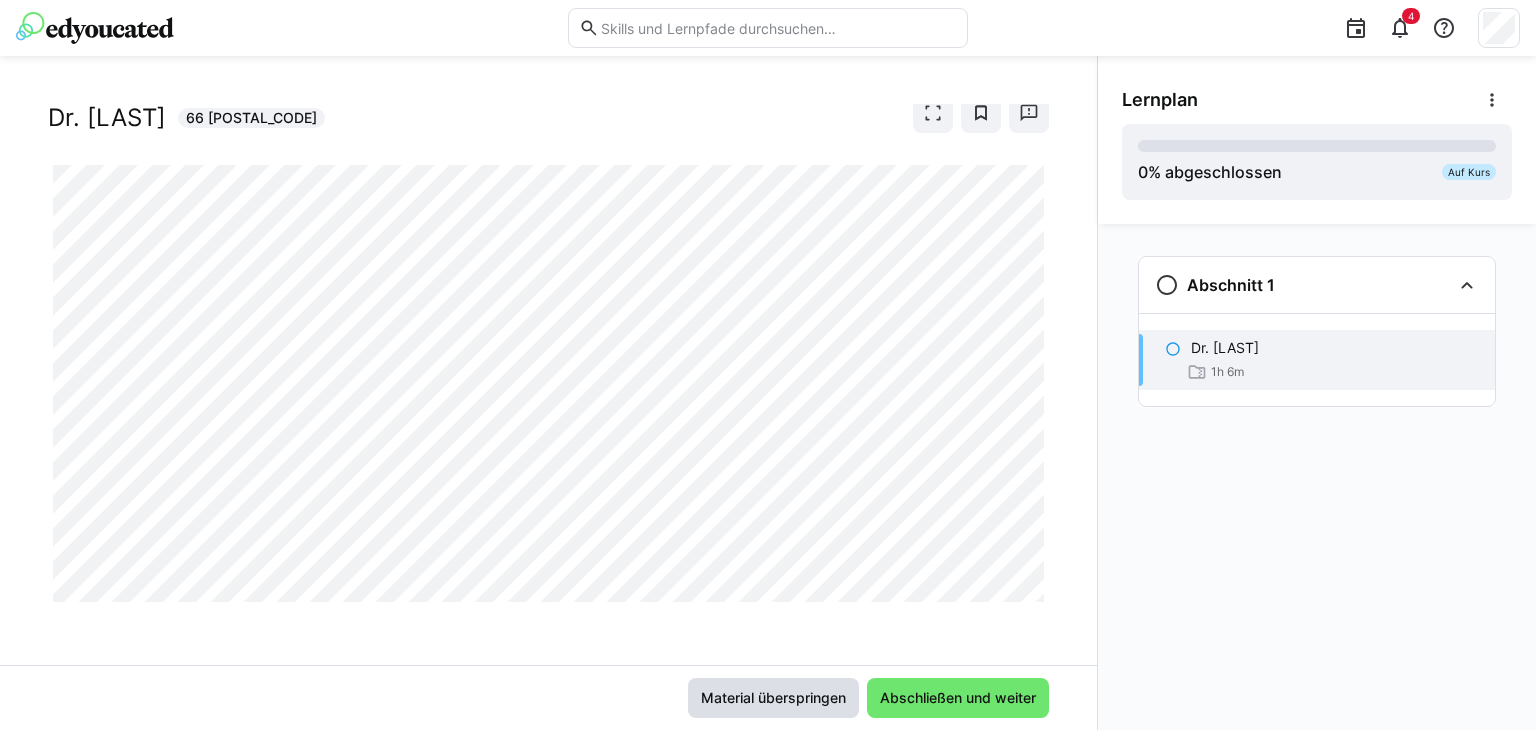 click on "Material überspringen" 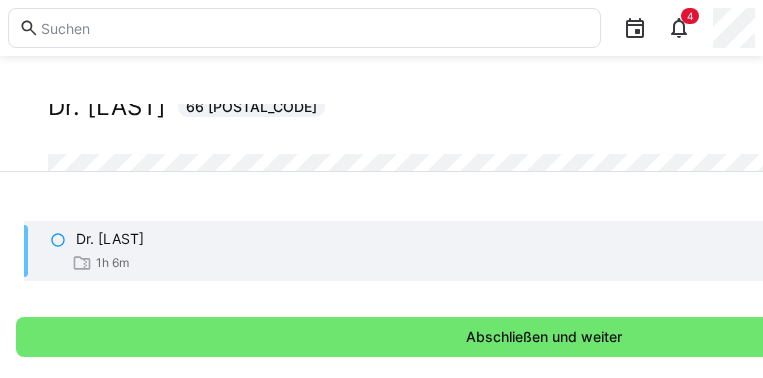scroll, scrollTop: 40, scrollLeft: 0, axis: vertical 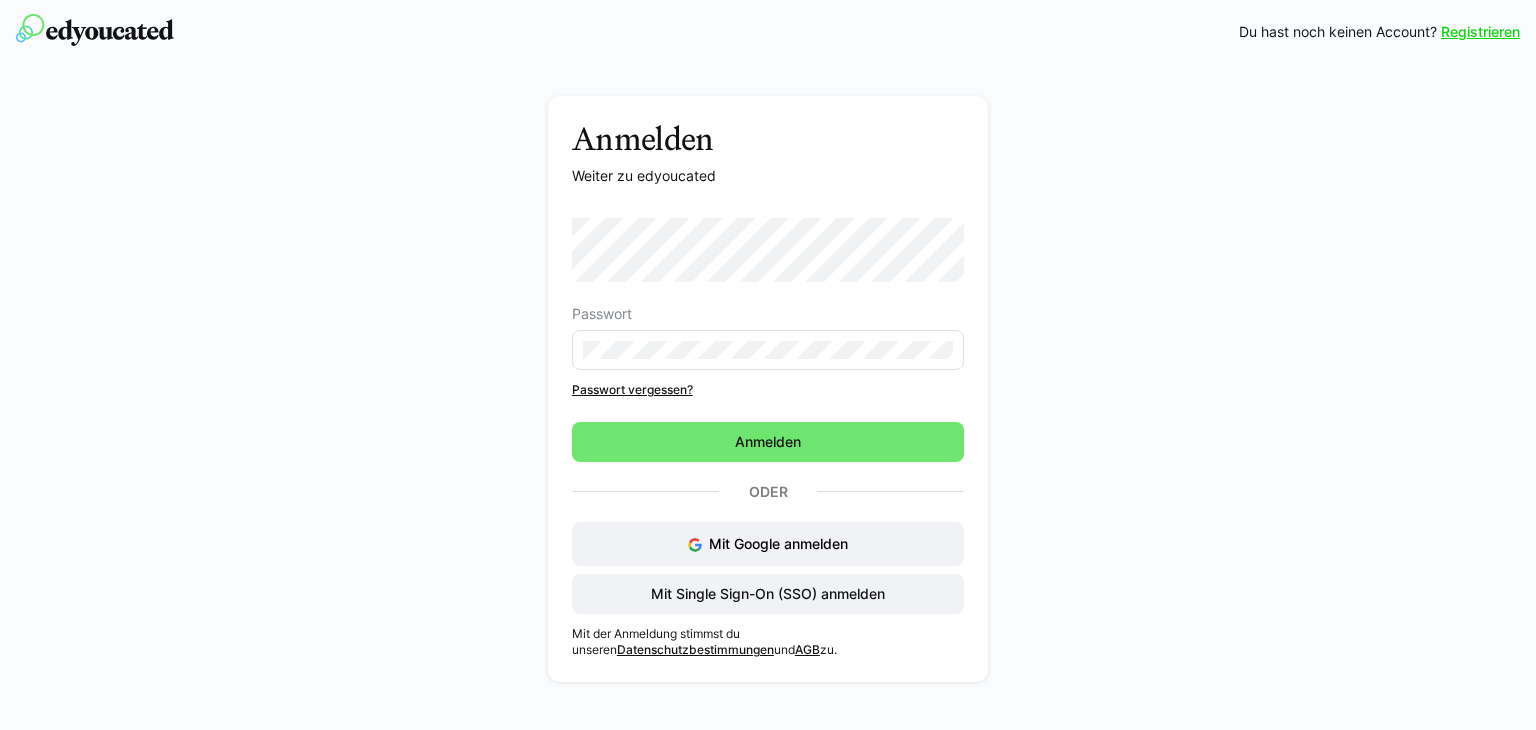 click on "Mit Google anmelden Mit Single Sign-On (SSO) anmelden" 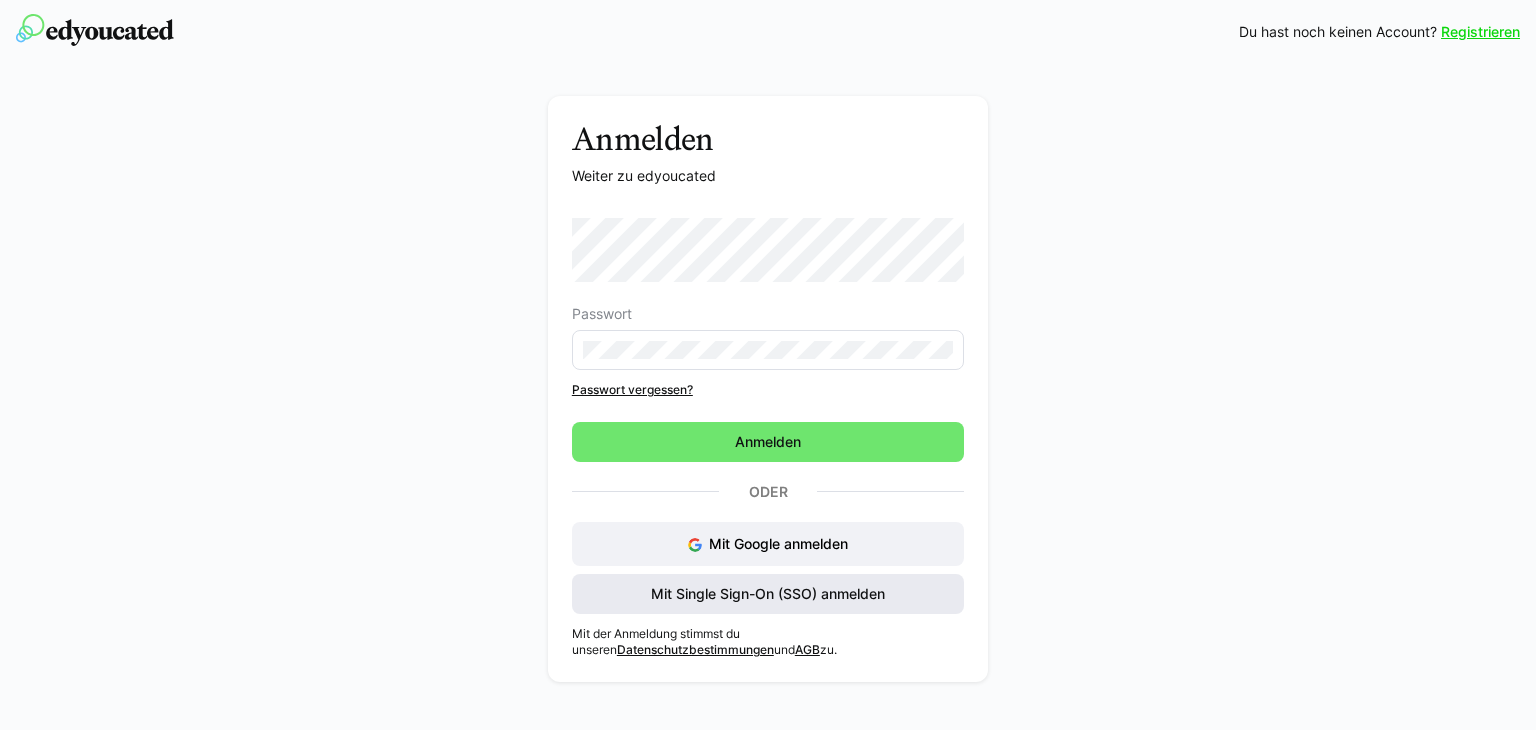 click on "Mit Single Sign-On (SSO) anmelden" 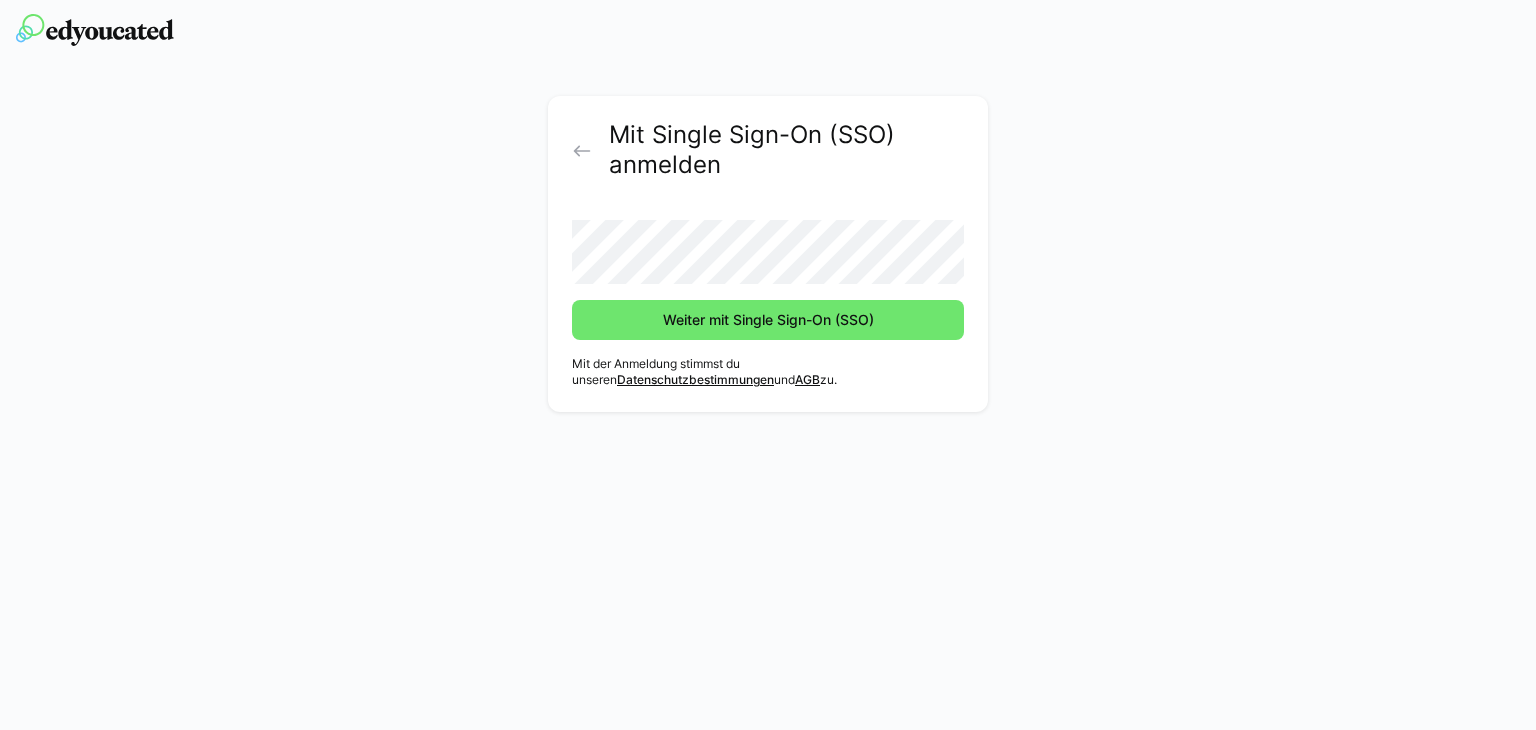 click on "Weiter mit Single Sign-On (SSO)" 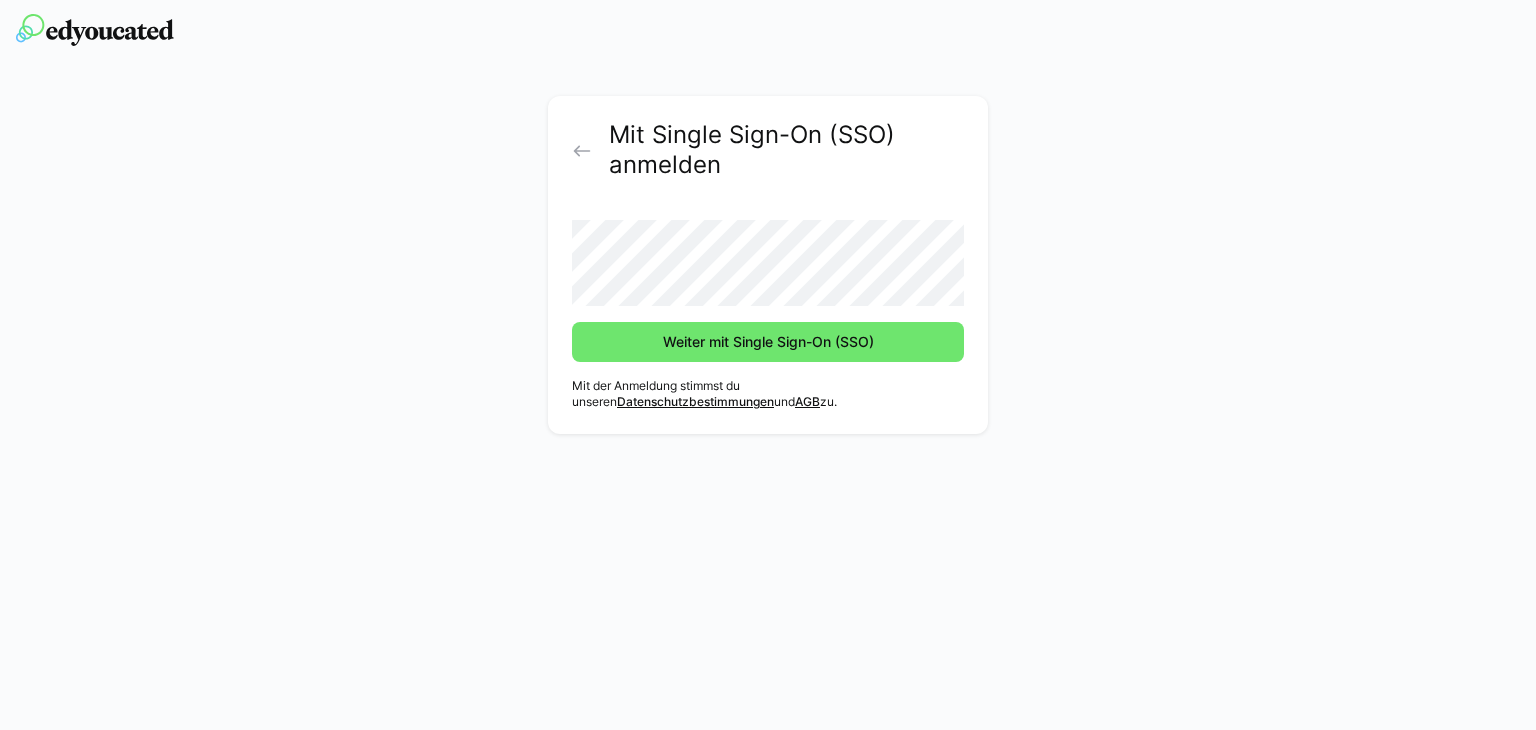 click on "Weiter mit Single Sign-On (SSO)" 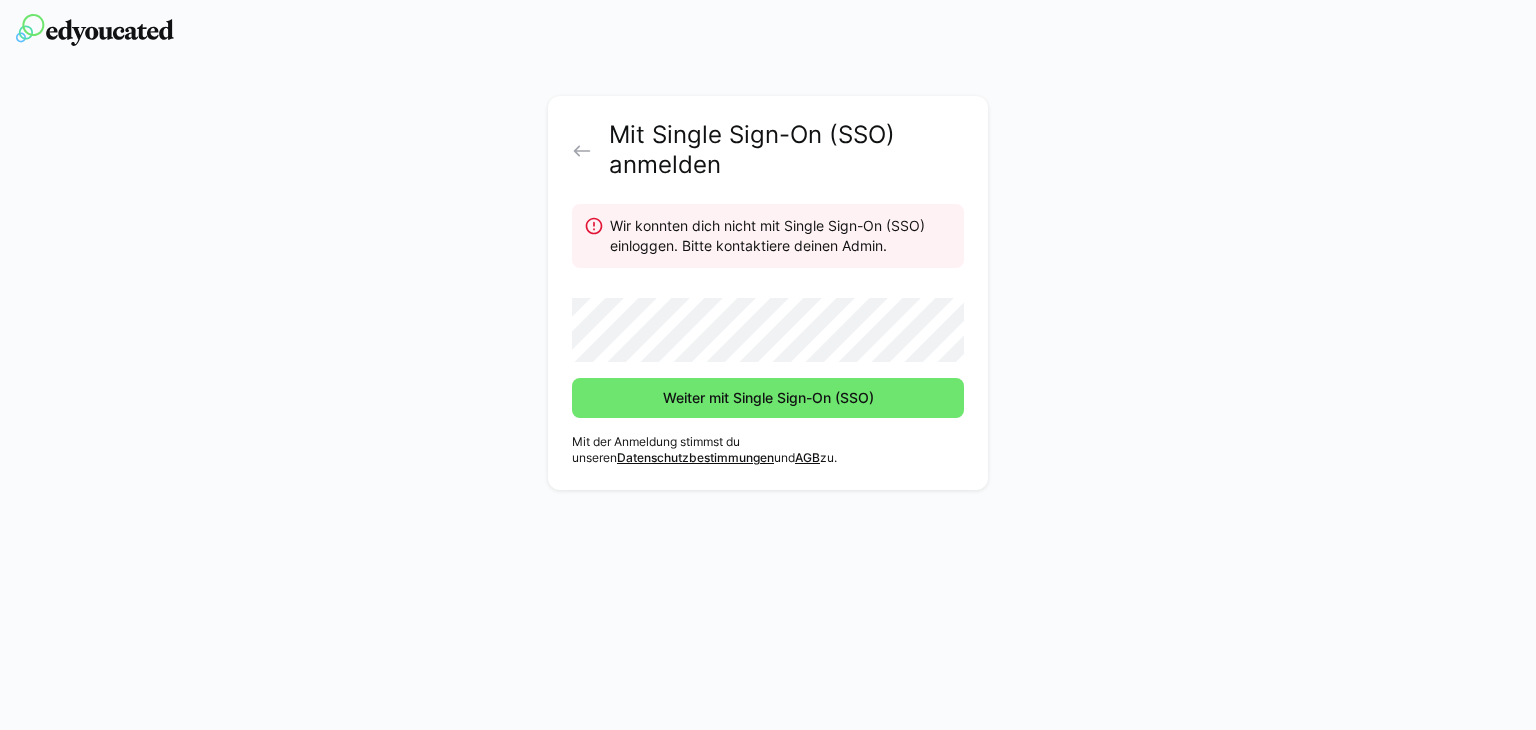 click on "Weiter mit Single Sign-On (SSO)" 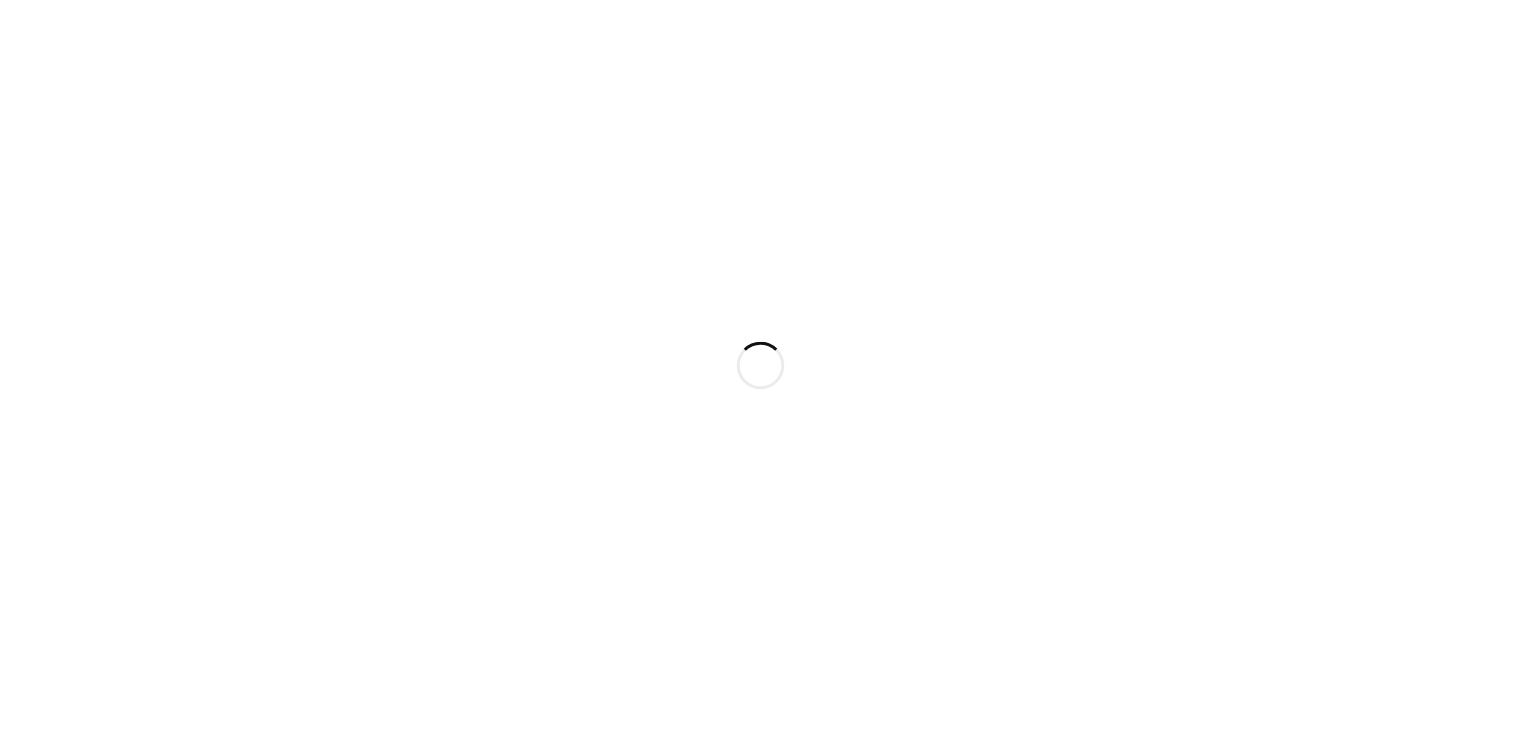 scroll, scrollTop: 0, scrollLeft: 0, axis: both 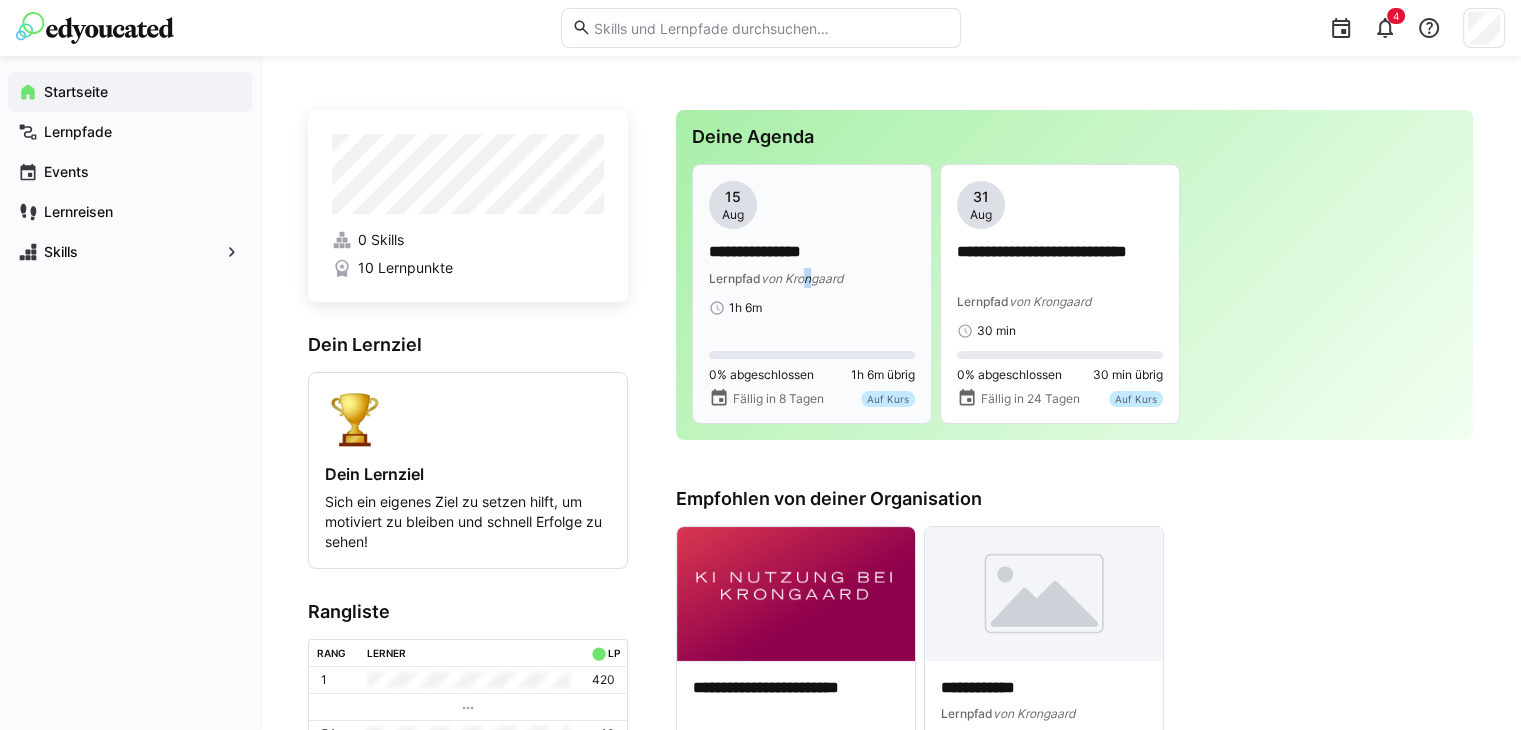click on "von Krongaard" 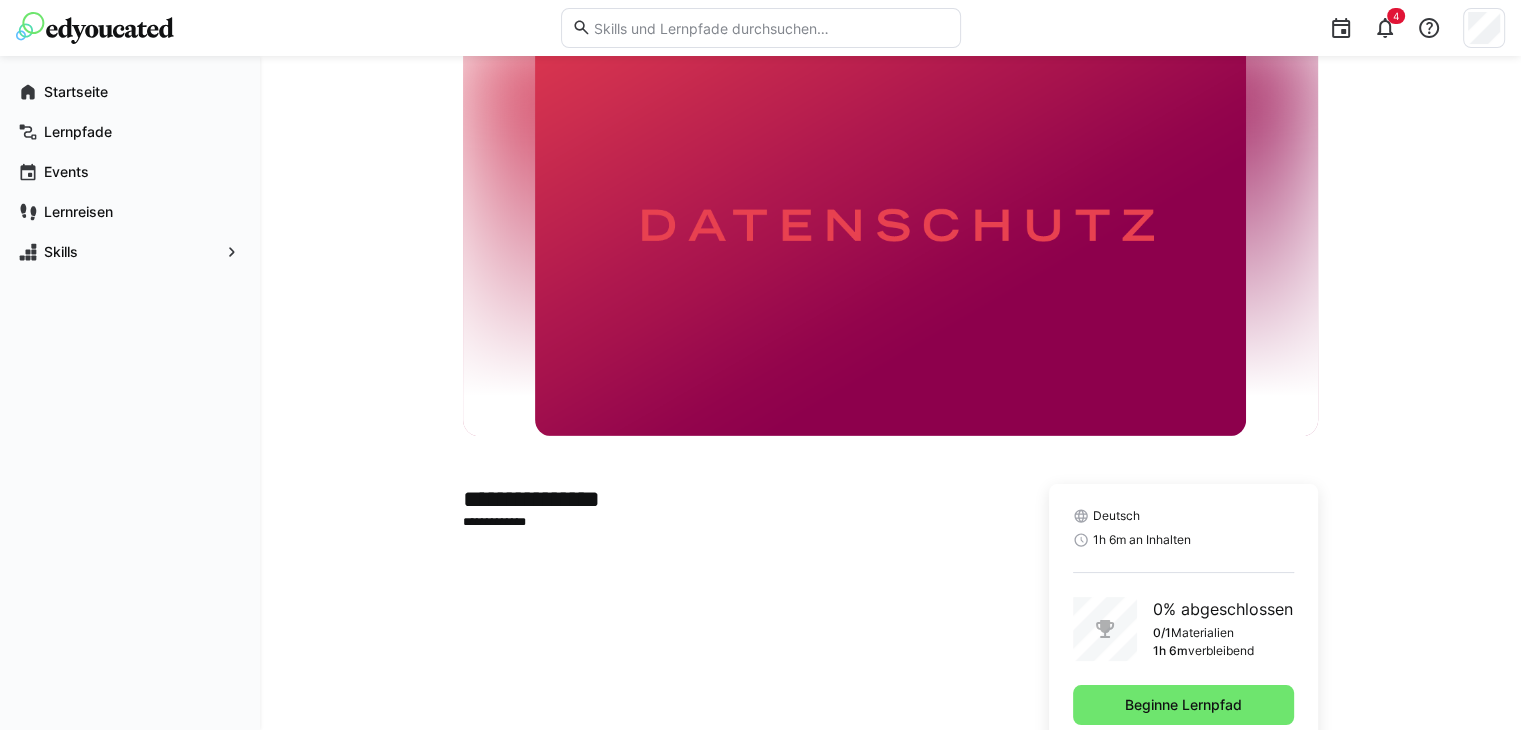 scroll, scrollTop: 135, scrollLeft: 0, axis: vertical 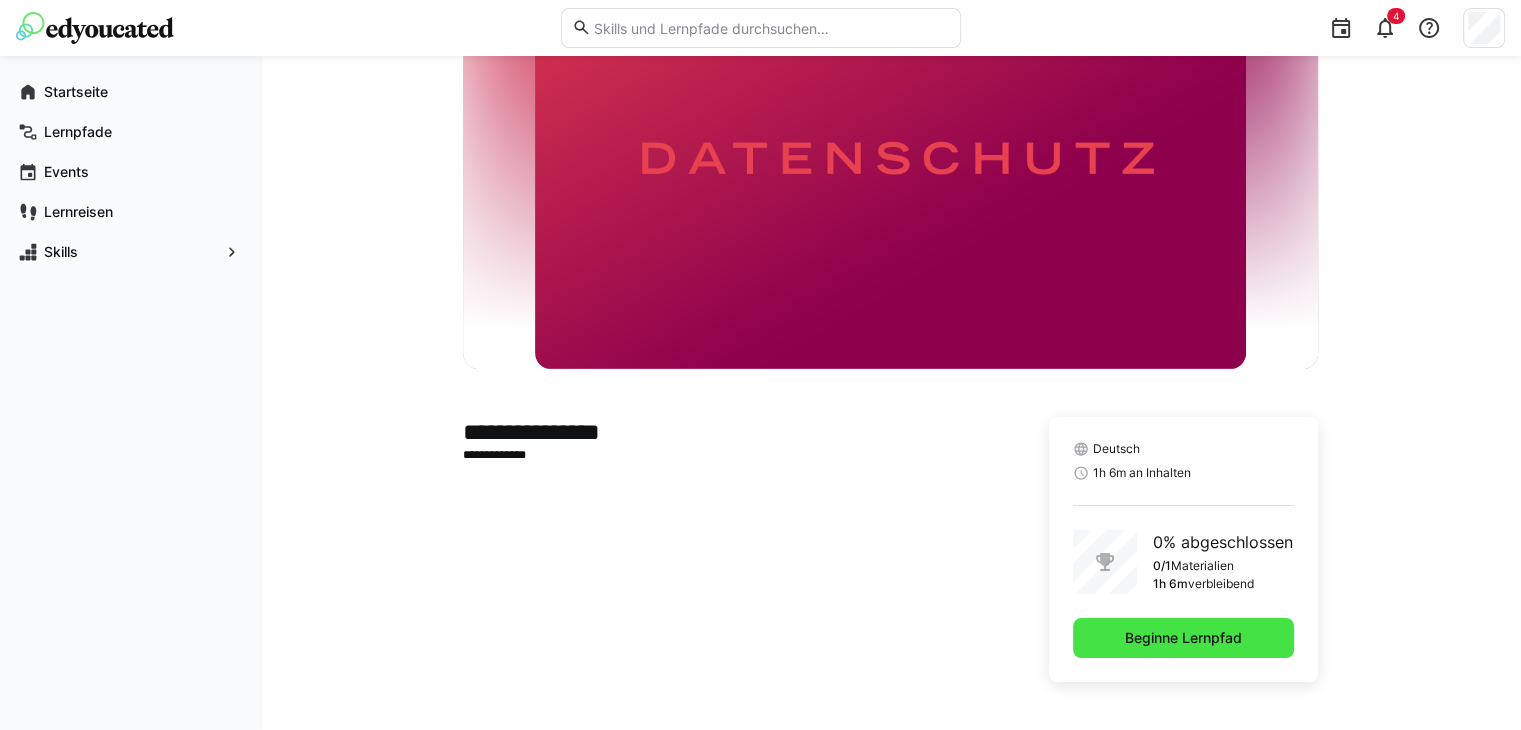 click on "Beginne Lernpfad" 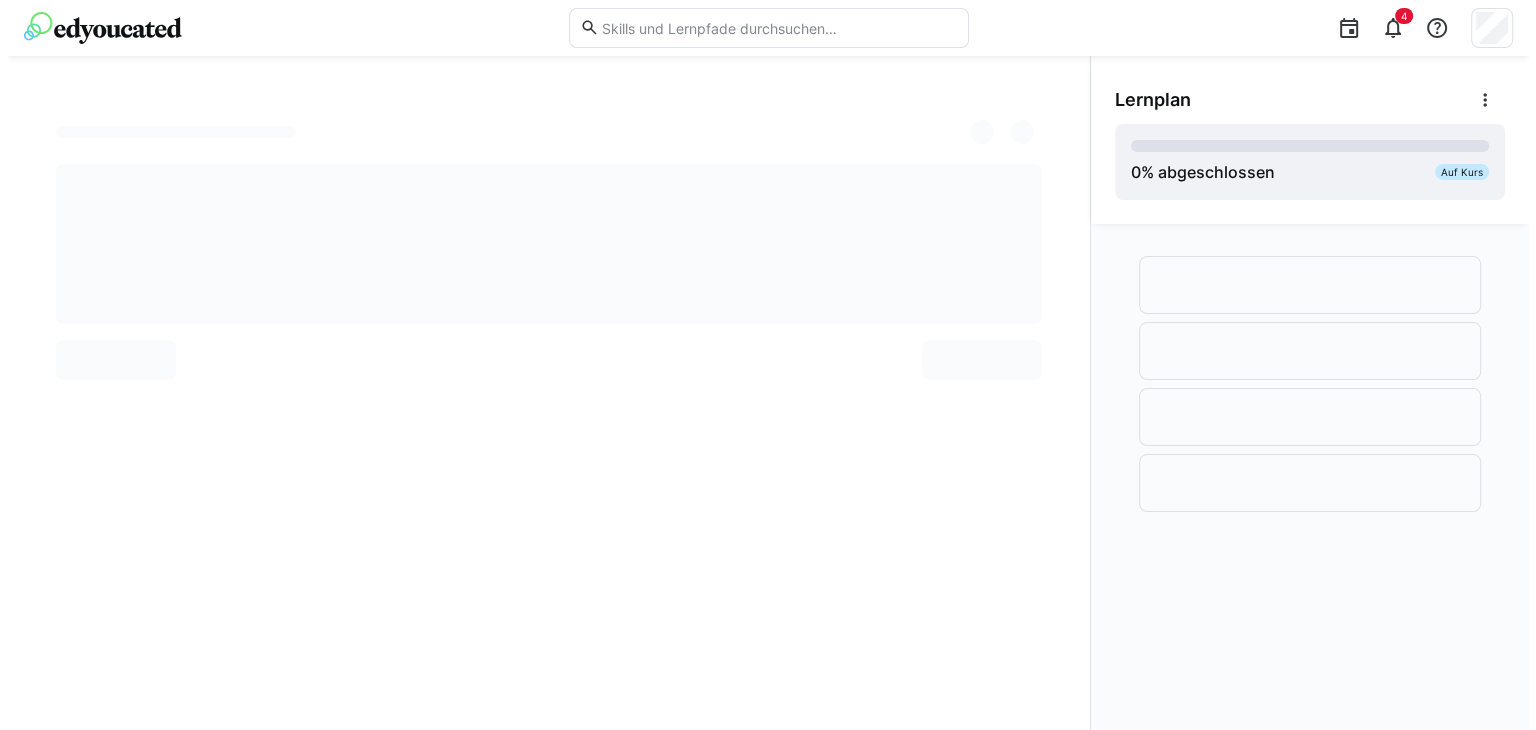 scroll, scrollTop: 0, scrollLeft: 0, axis: both 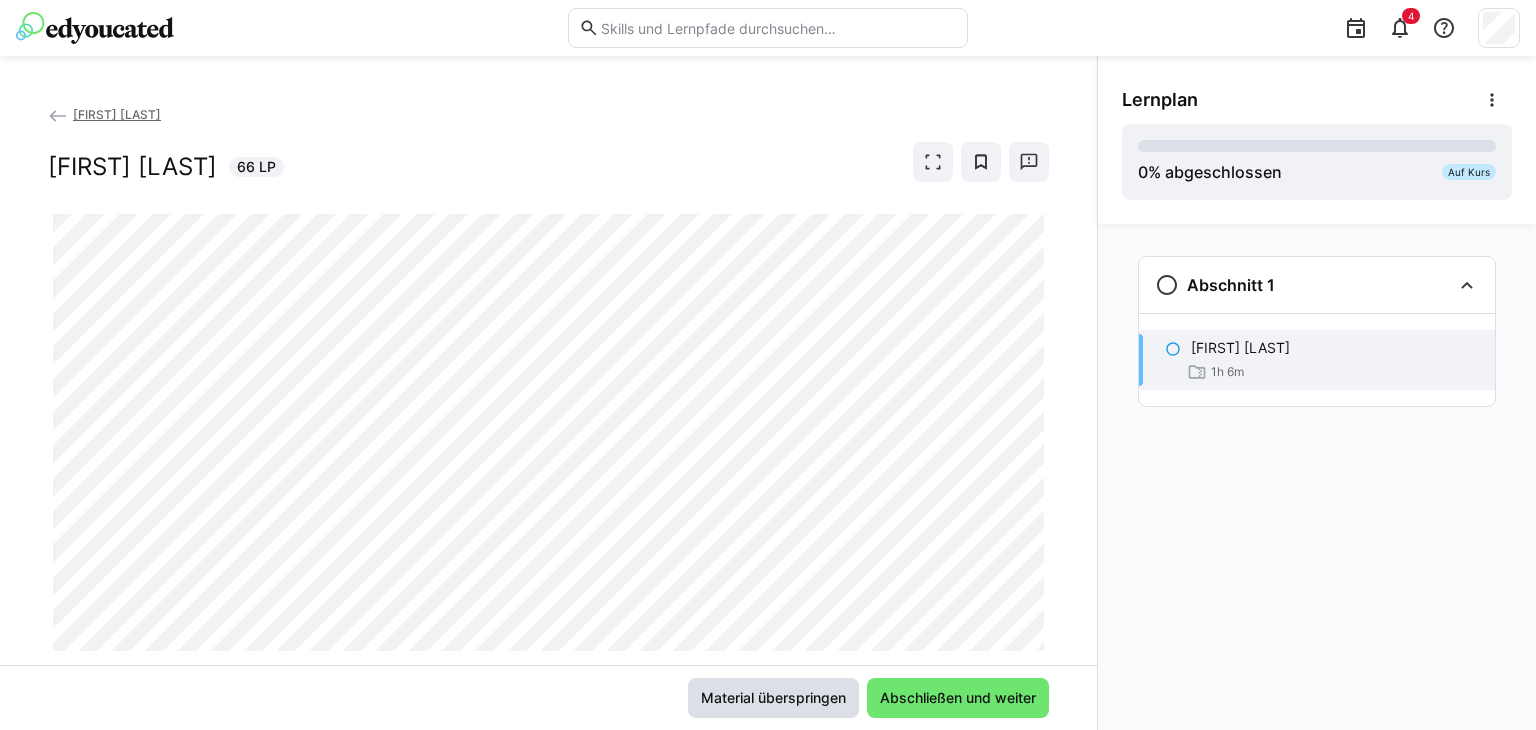click on "Material überspringen" 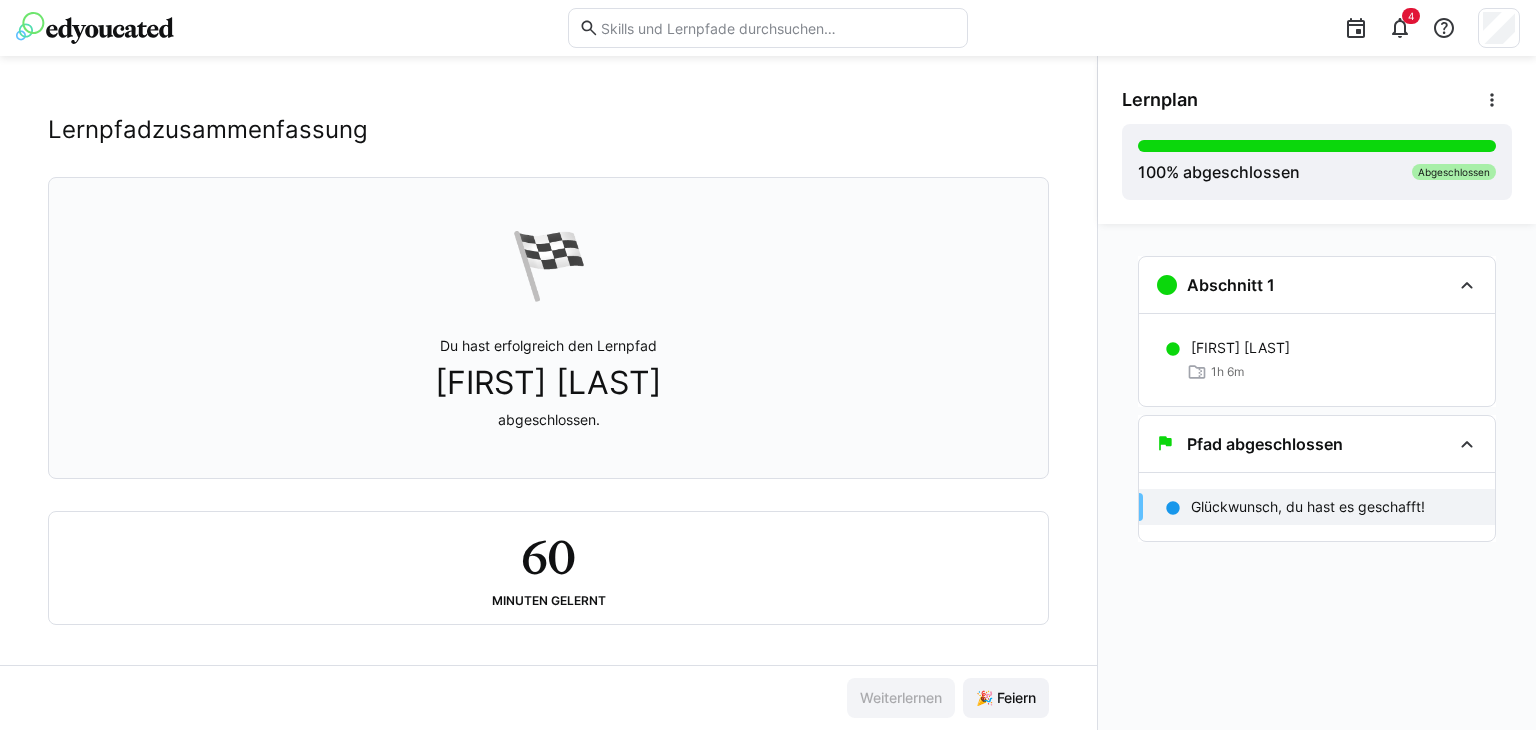 scroll, scrollTop: 40, scrollLeft: 0, axis: vertical 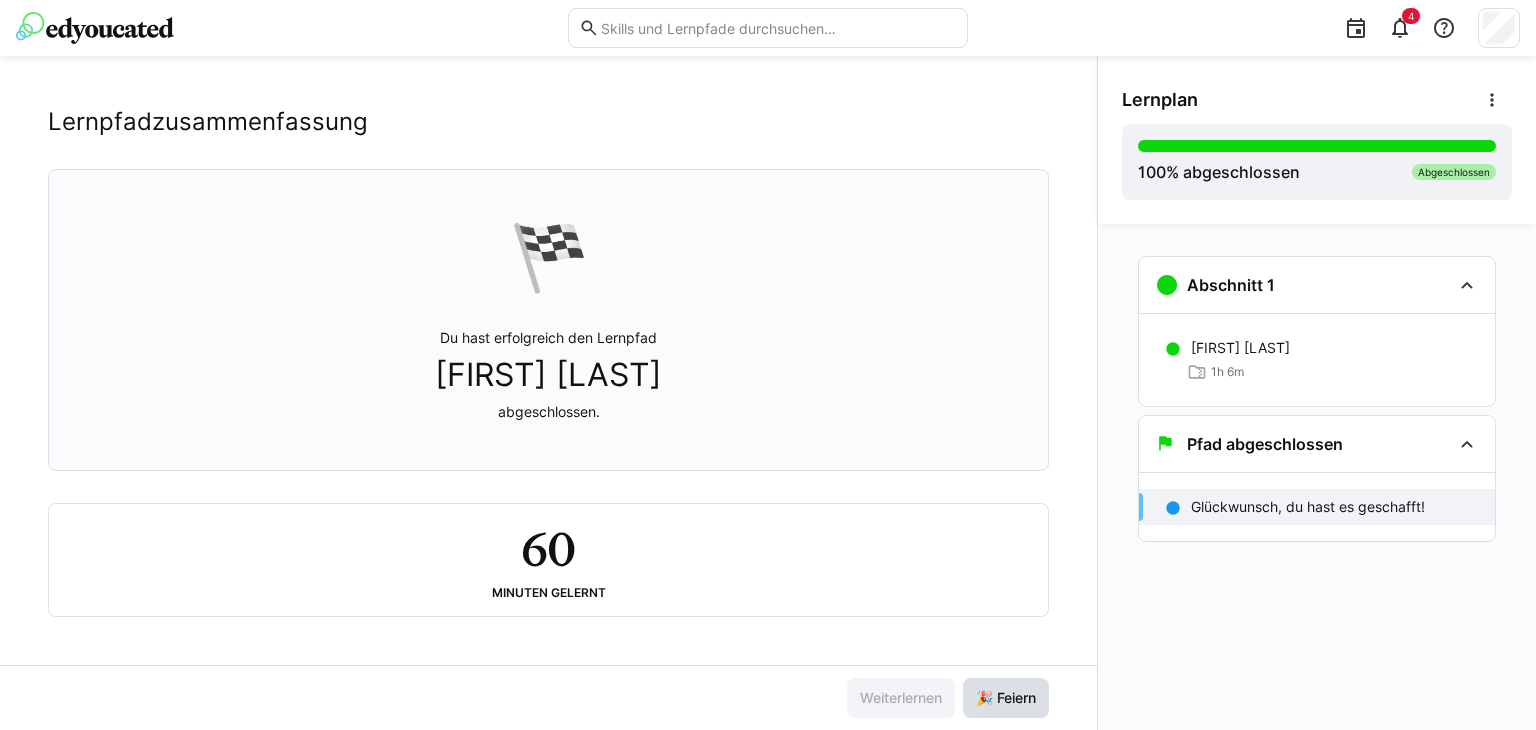 click on "🎉 Feiern" 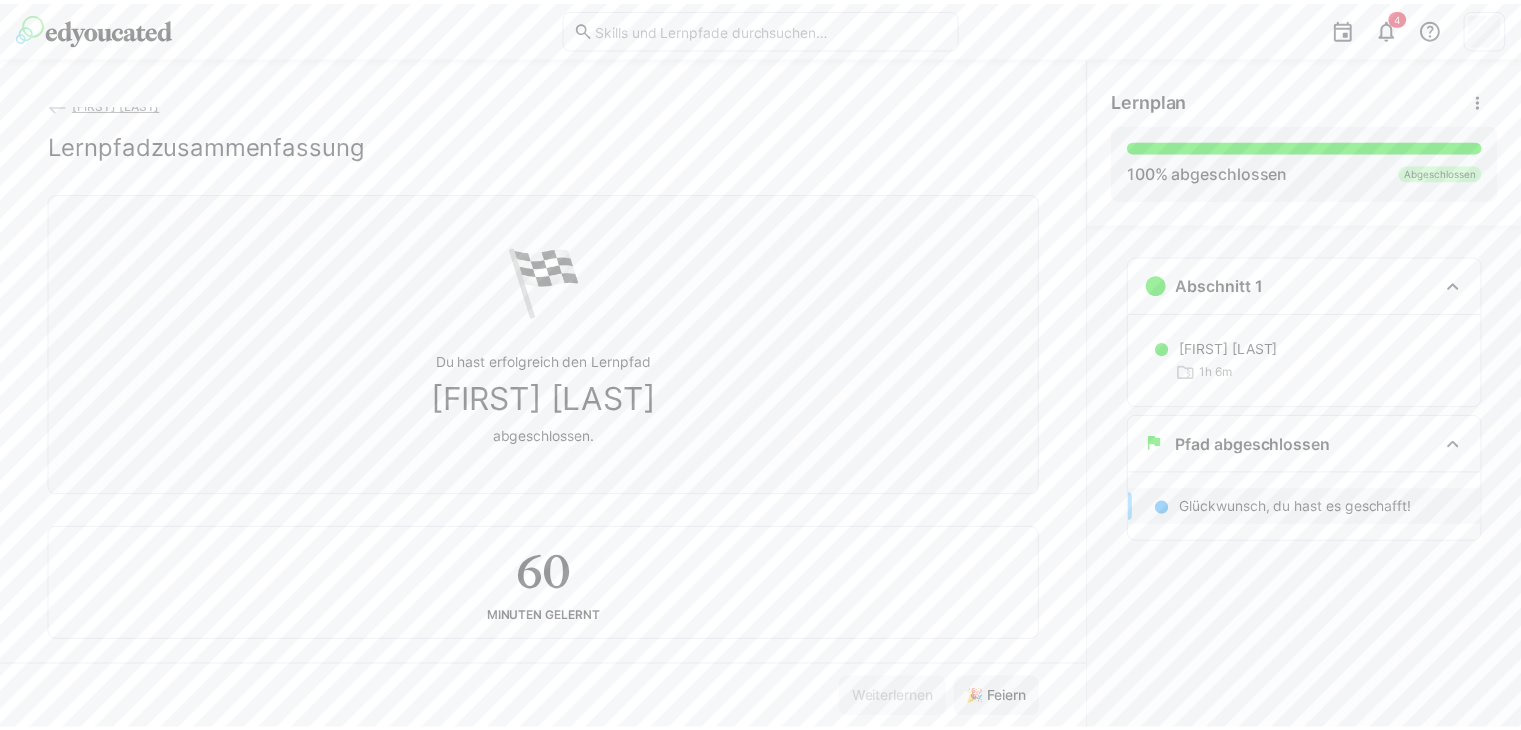 scroll, scrollTop: 0, scrollLeft: 0, axis: both 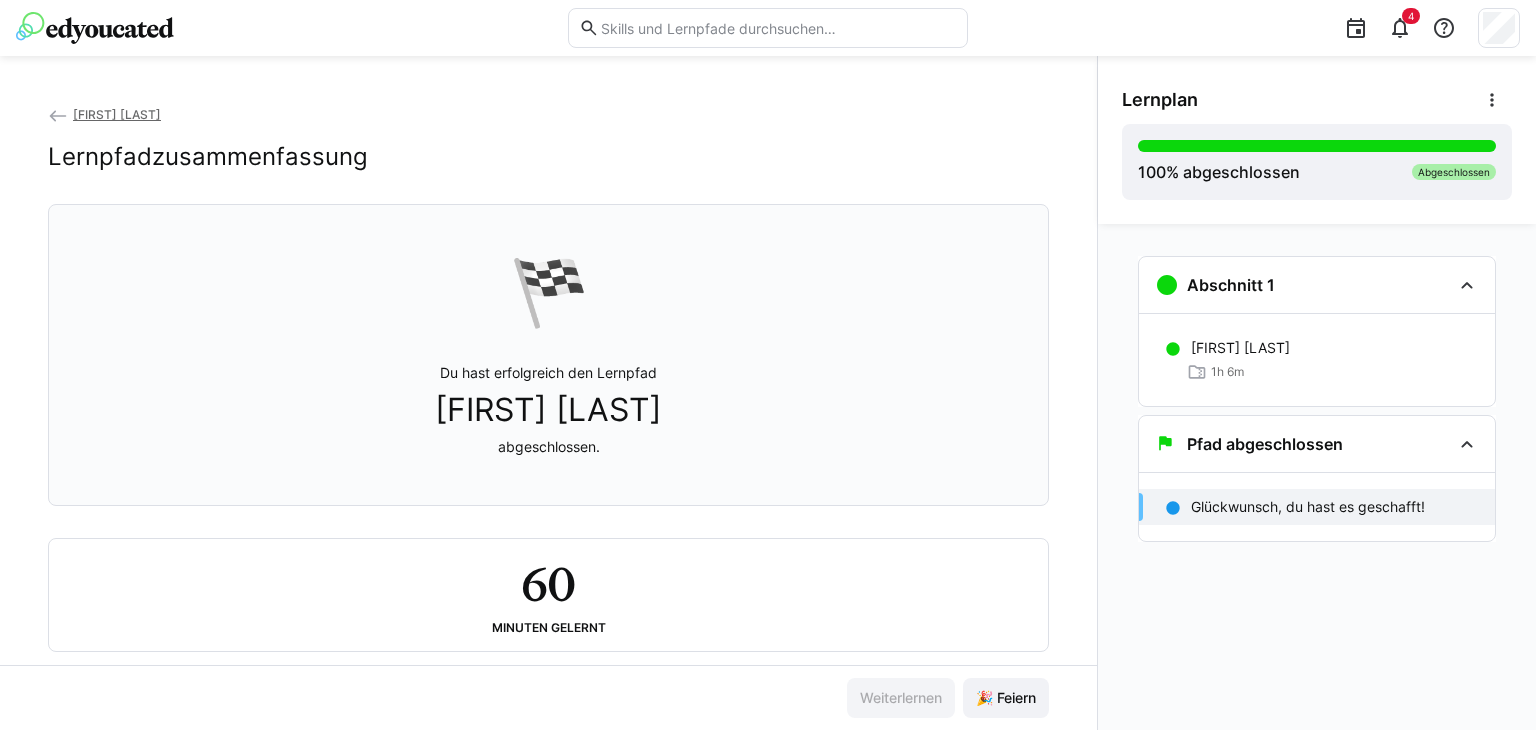 click on "[FIRST] [LAST]" 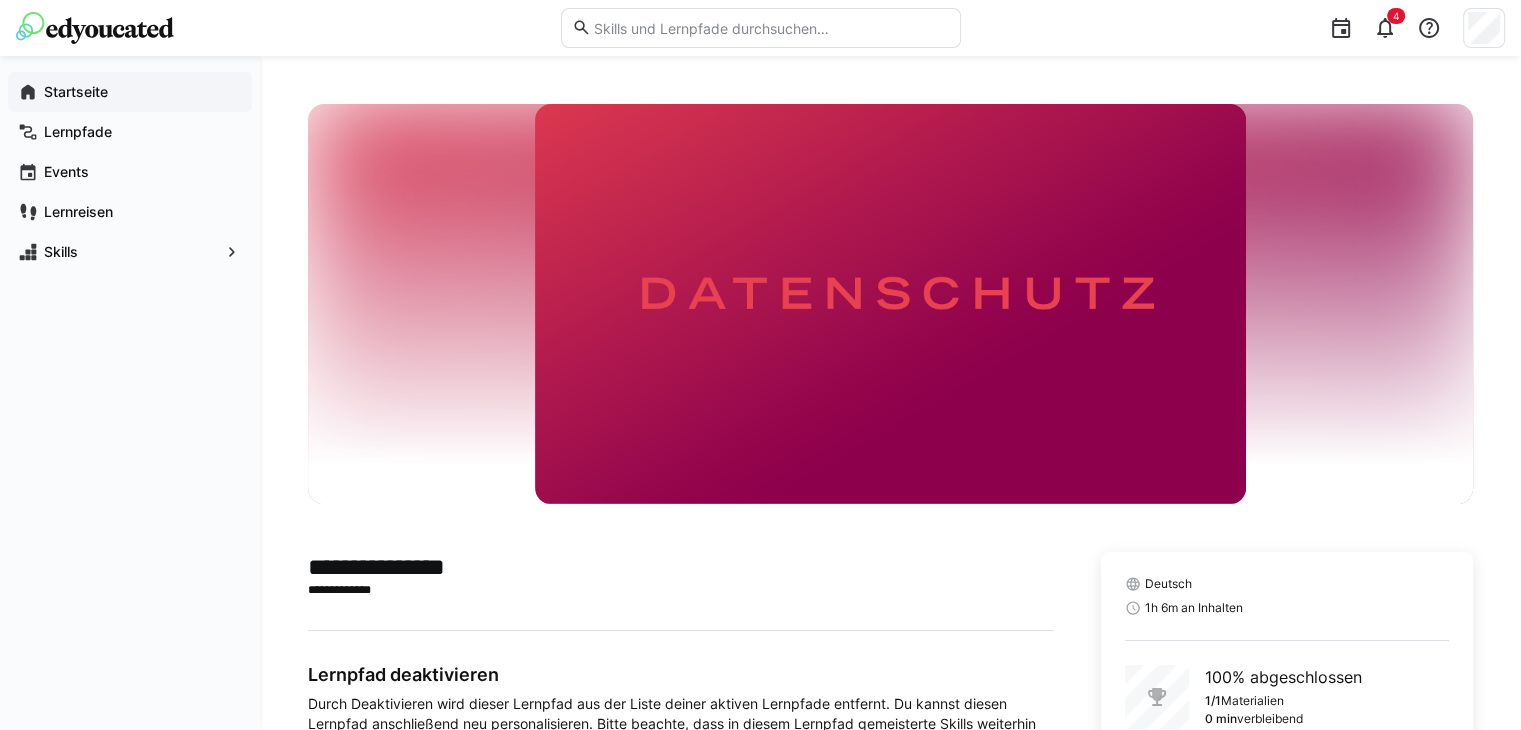 click on "Startseite" 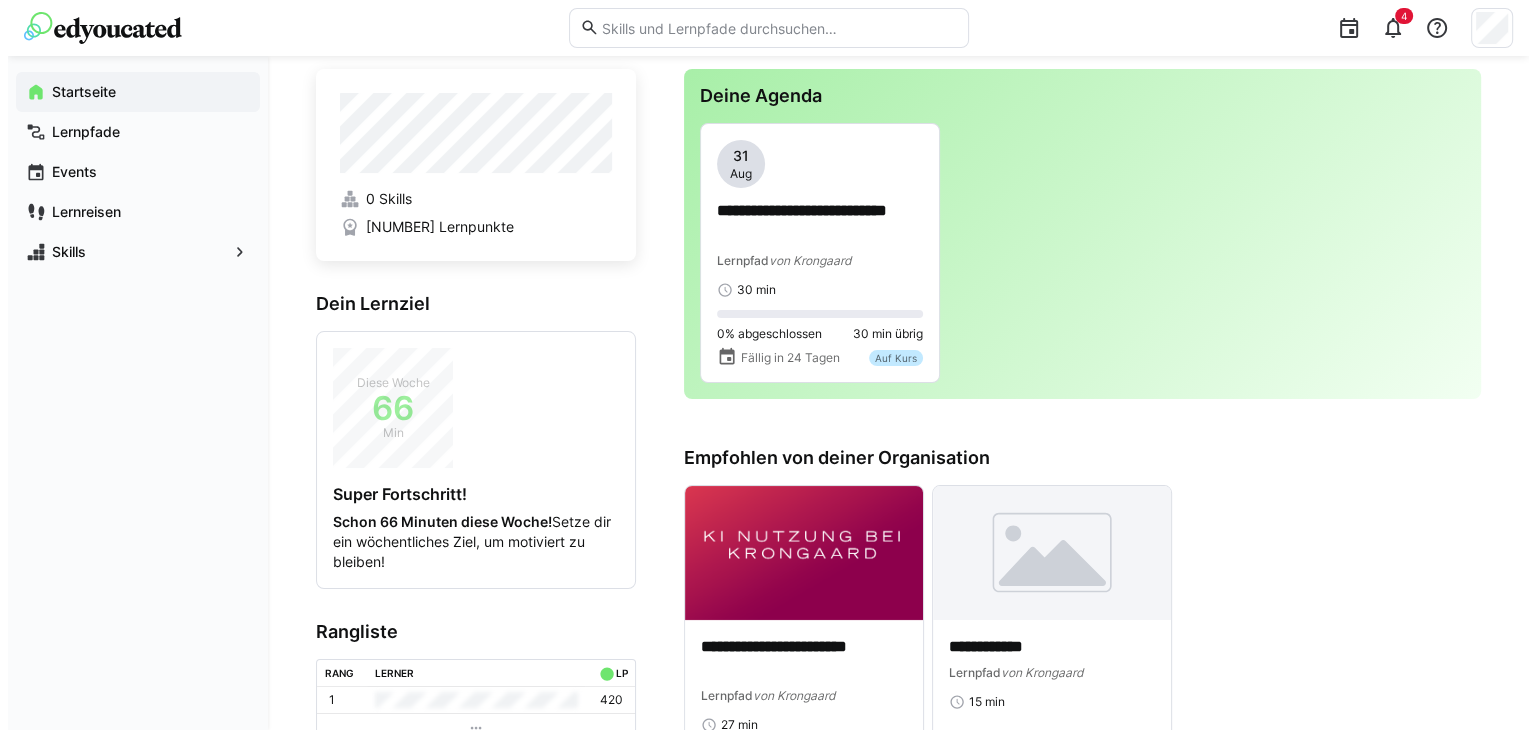scroll, scrollTop: 0, scrollLeft: 0, axis: both 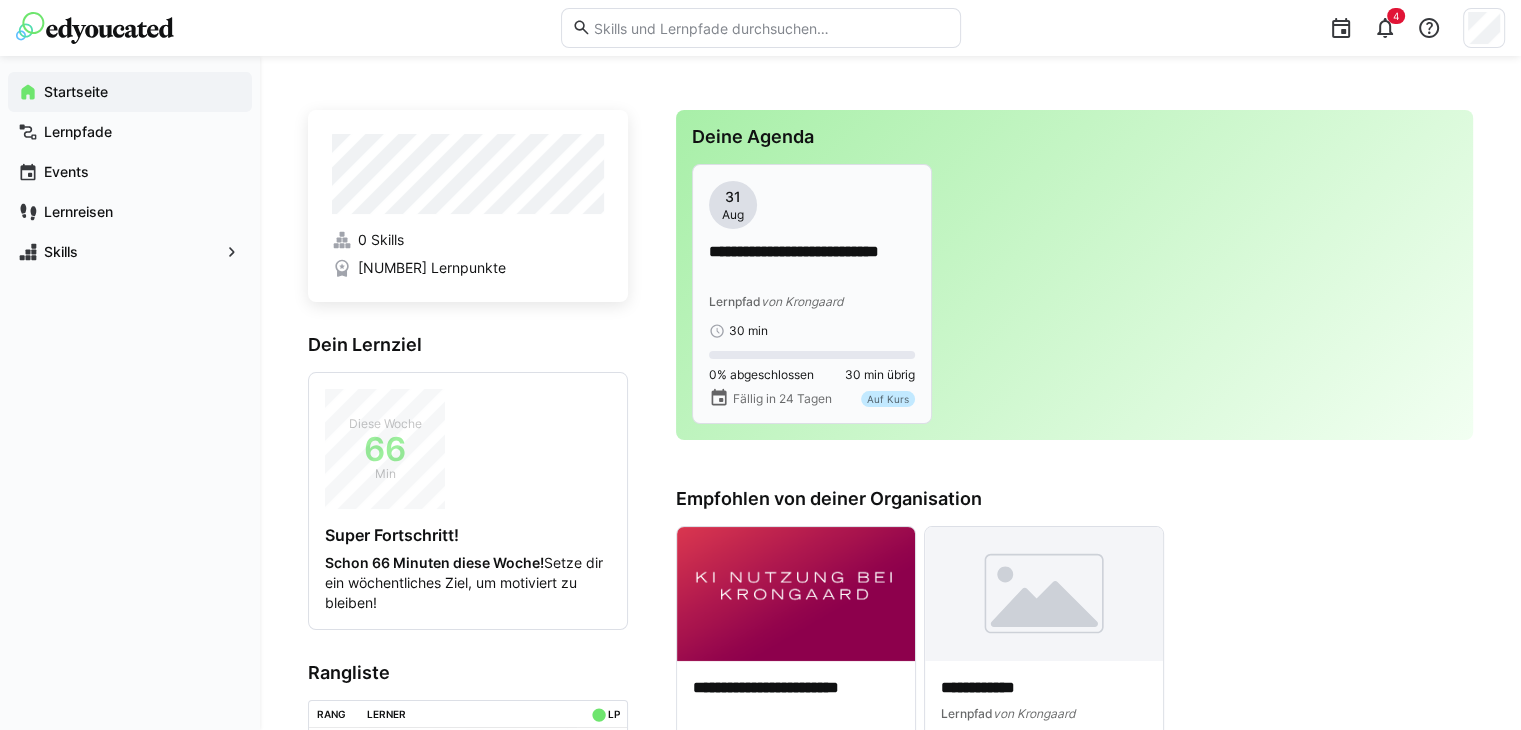 click on "**********" 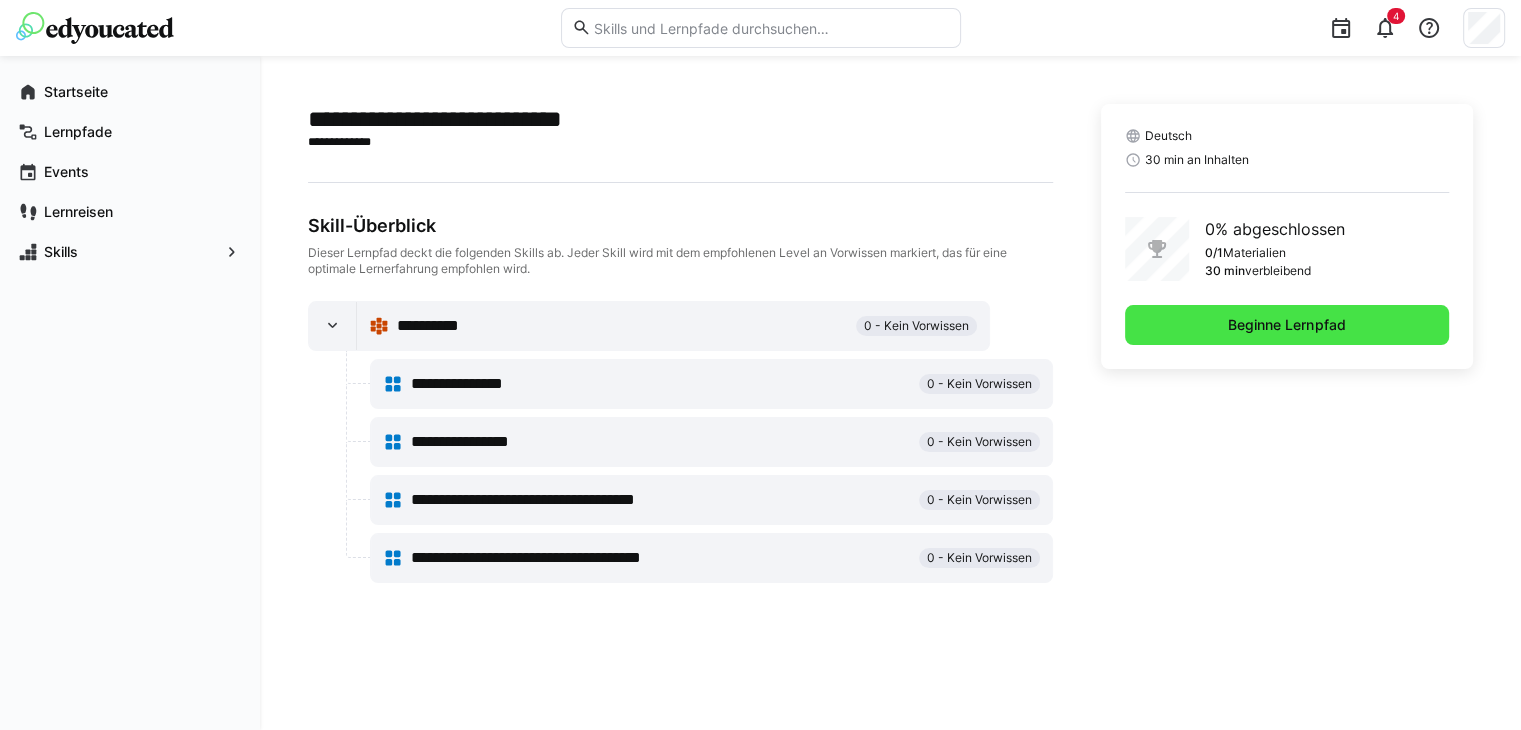 click on "Beginne Lernpfad" 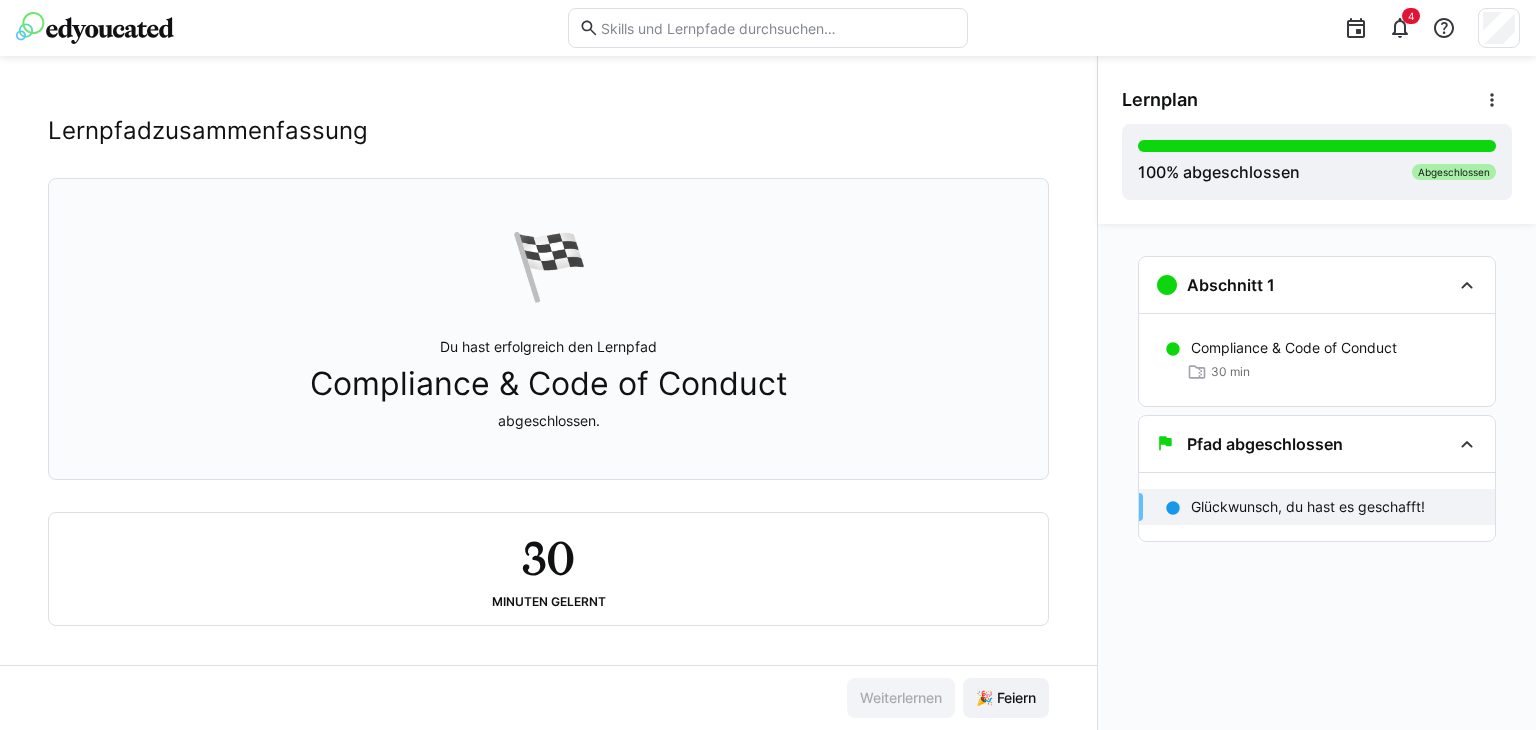 scroll, scrollTop: 40, scrollLeft: 0, axis: vertical 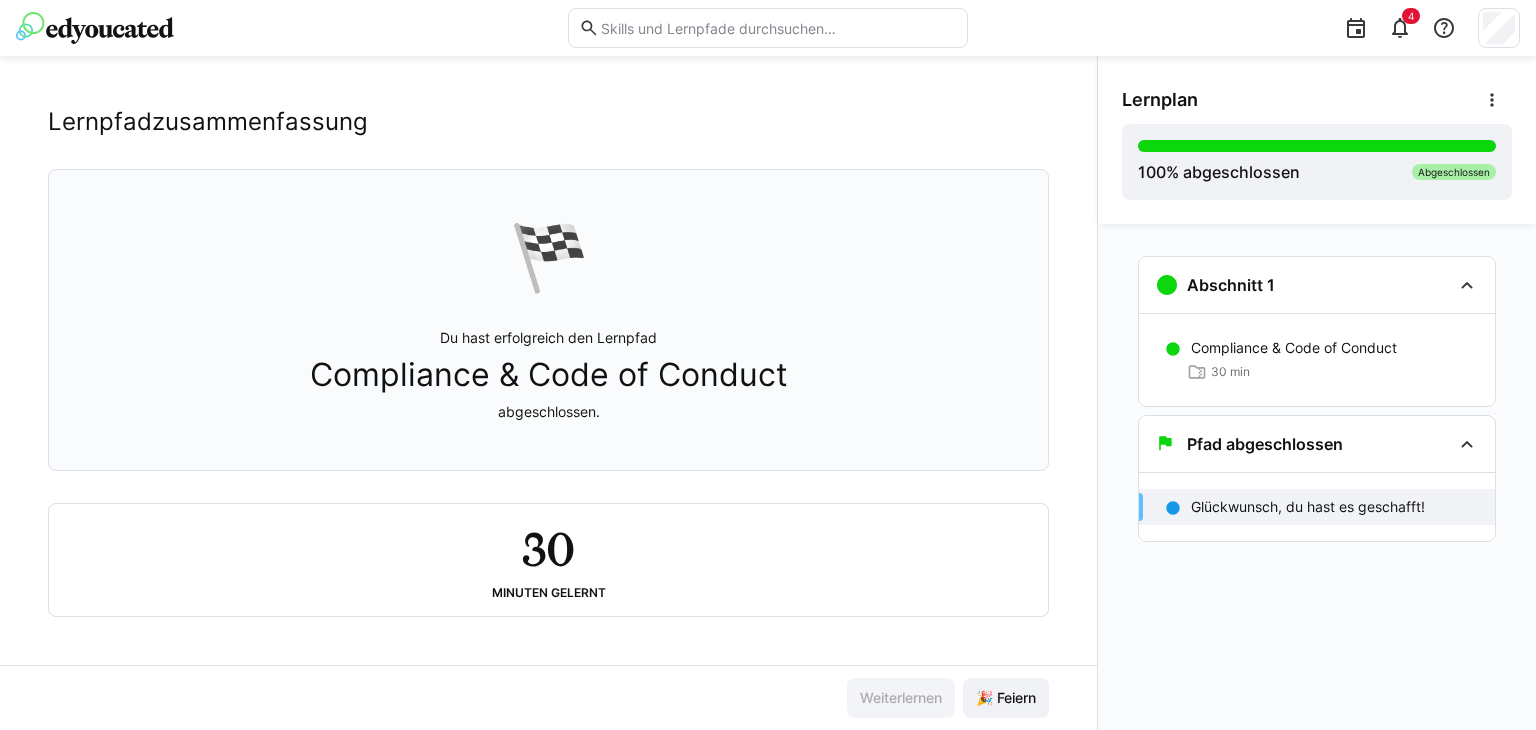 click on "Compliance & Code of Conduct" 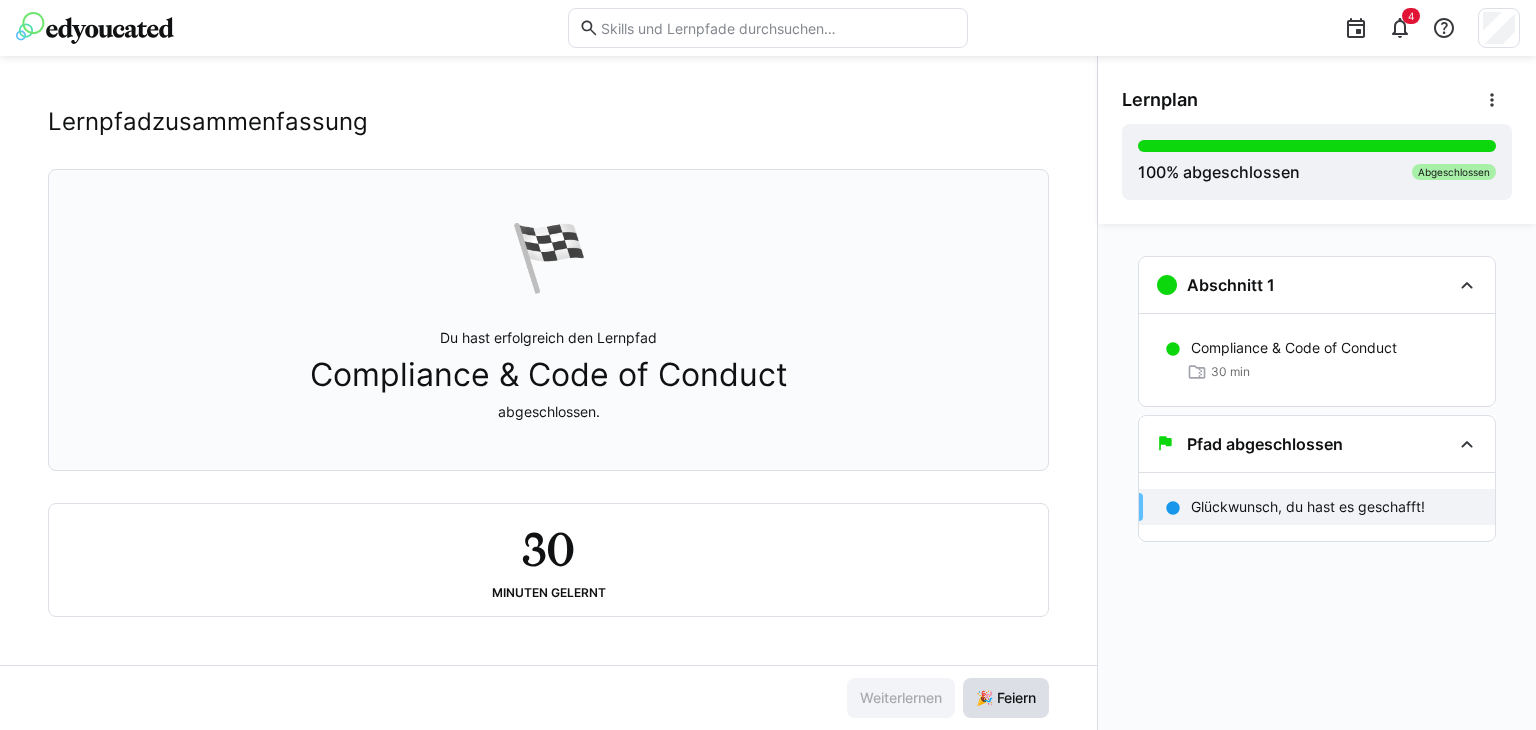 click on "🎉 Feiern" 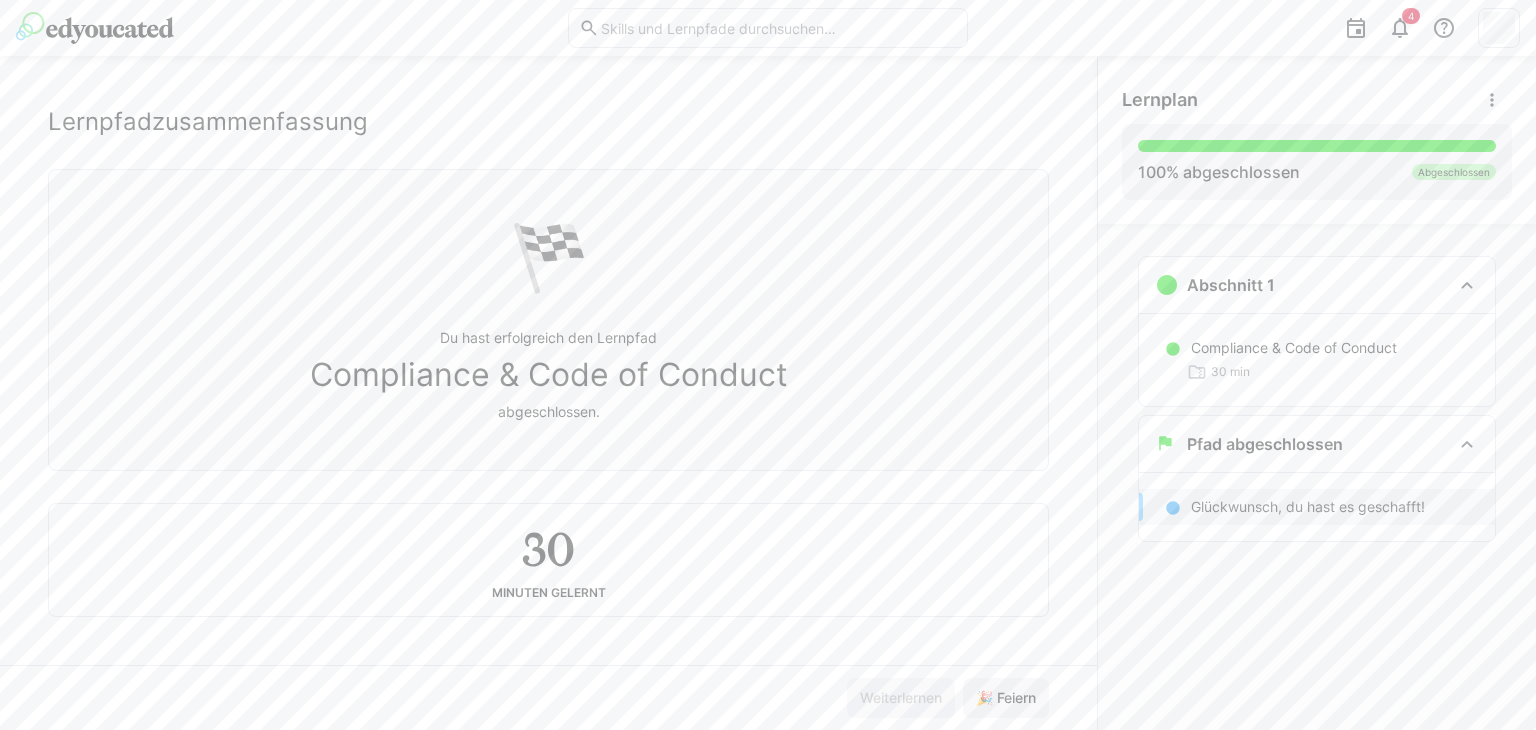 click on "Compliance & Code of Conduct Lernpfadzusammenfassung" 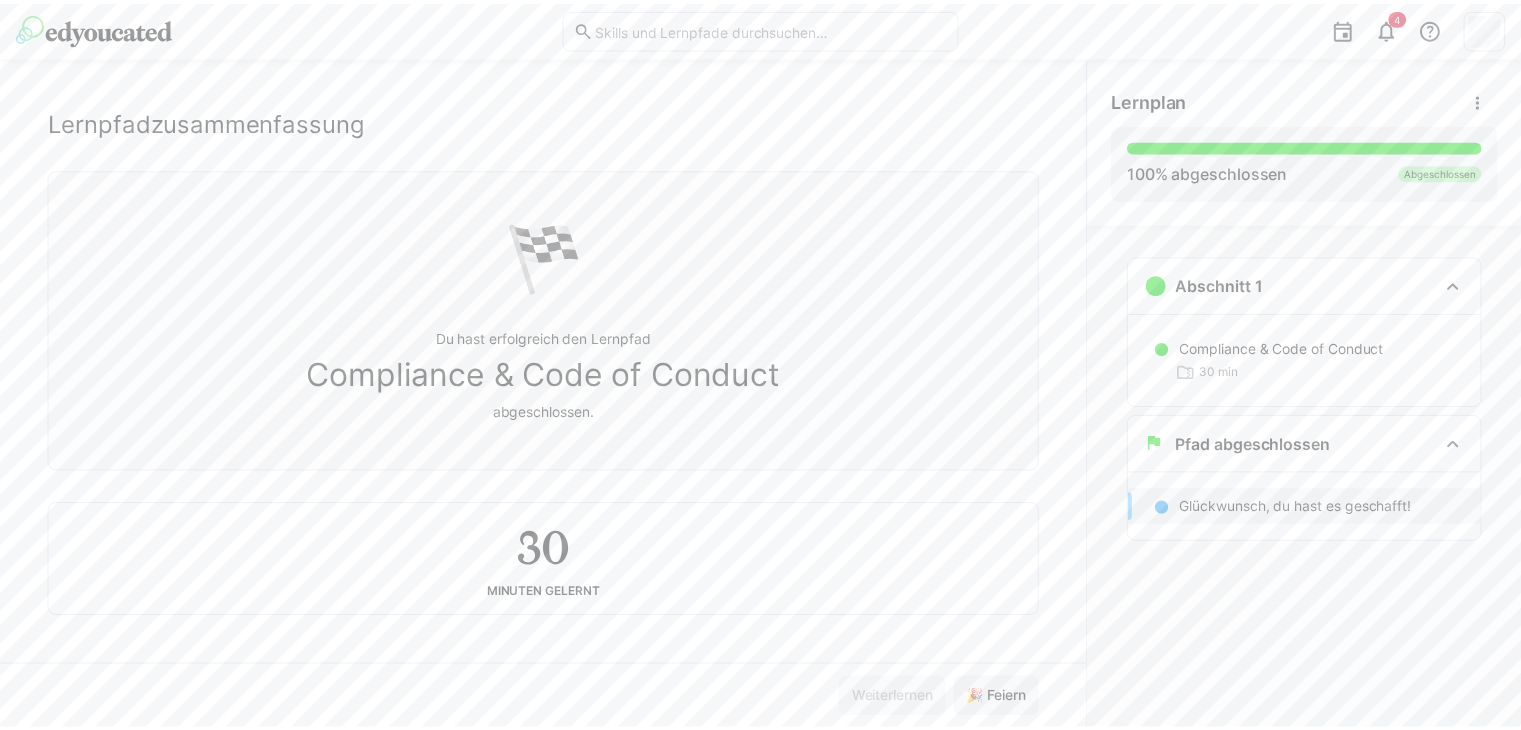 scroll, scrollTop: 0, scrollLeft: 0, axis: both 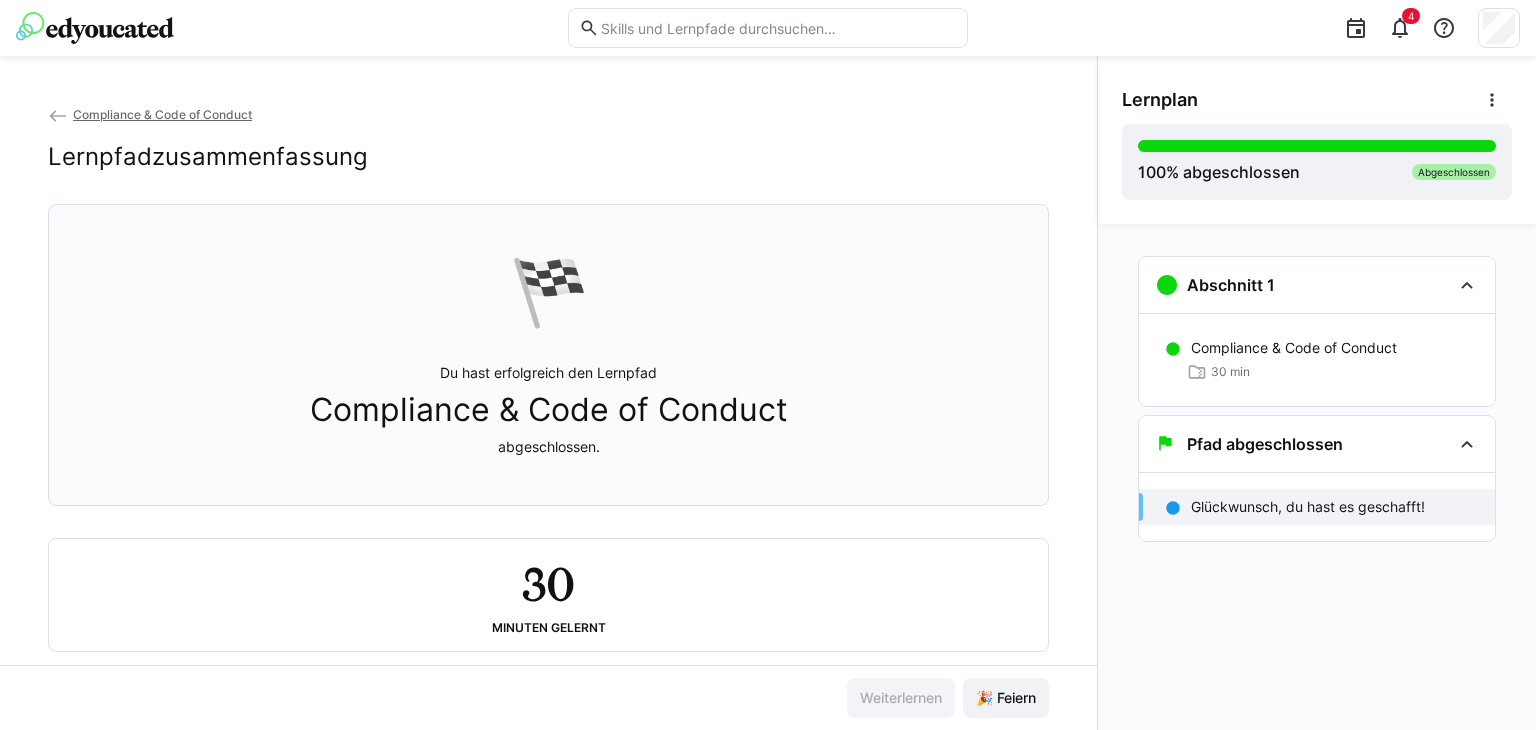 click on "Compliance & Code of Conduct Lernpfadzusammenfassung" 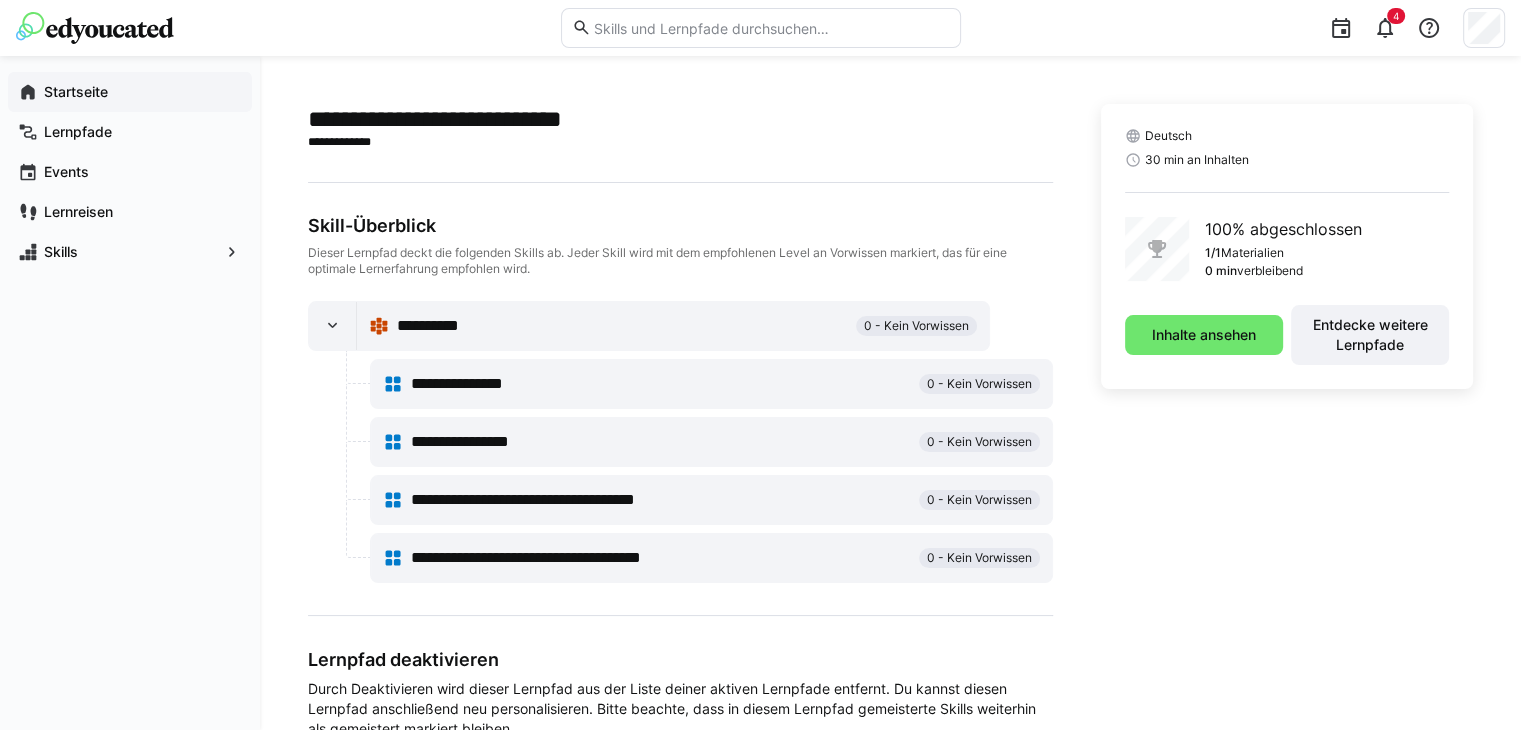 click on "Startseite" 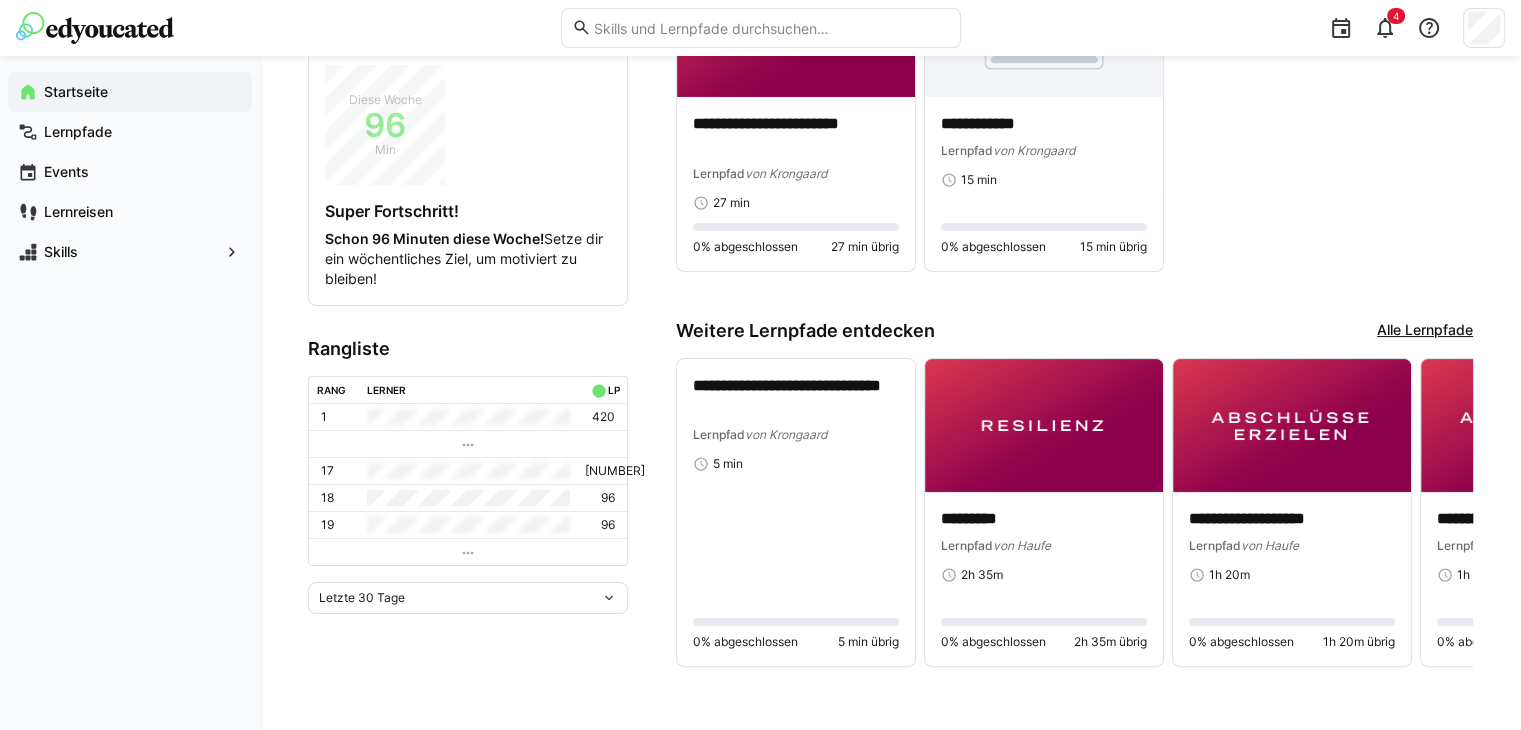 scroll, scrollTop: 335, scrollLeft: 0, axis: vertical 